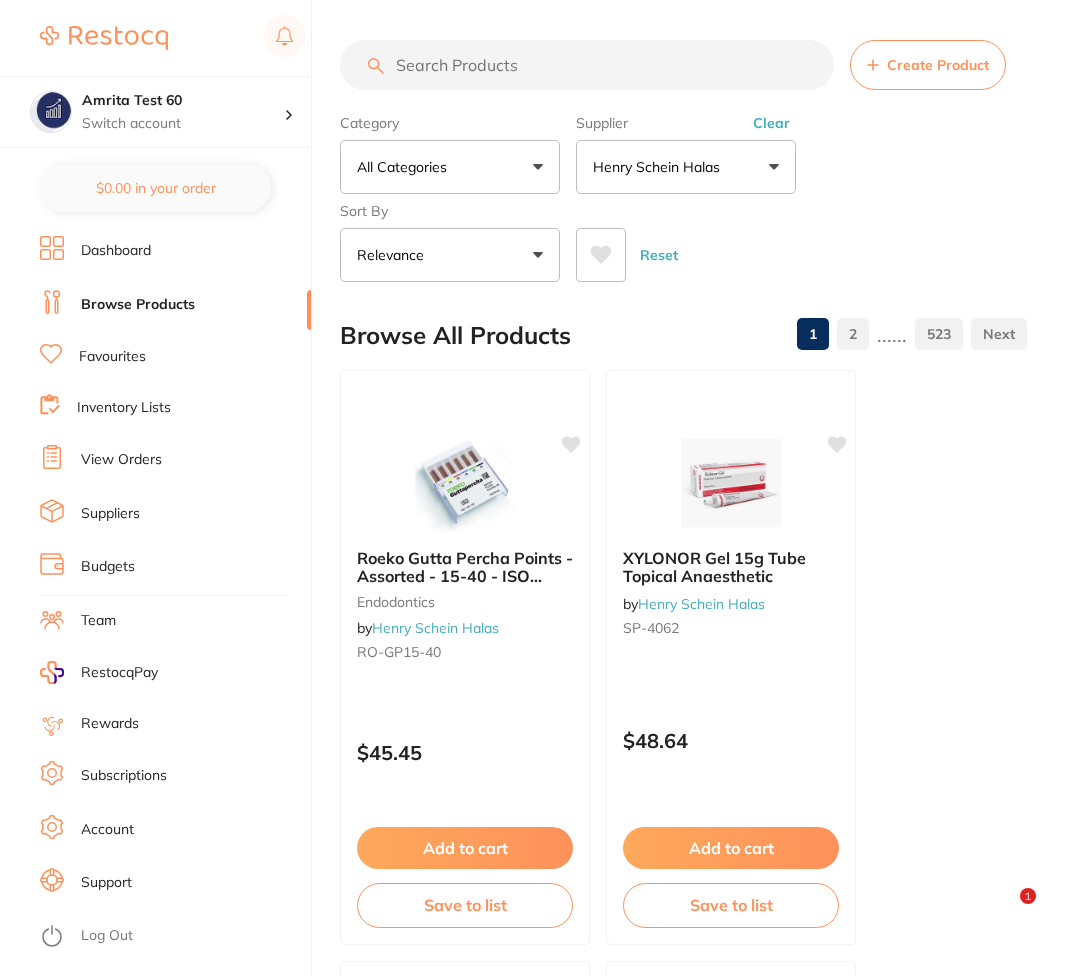 scroll, scrollTop: 12111, scrollLeft: 0, axis: vertical 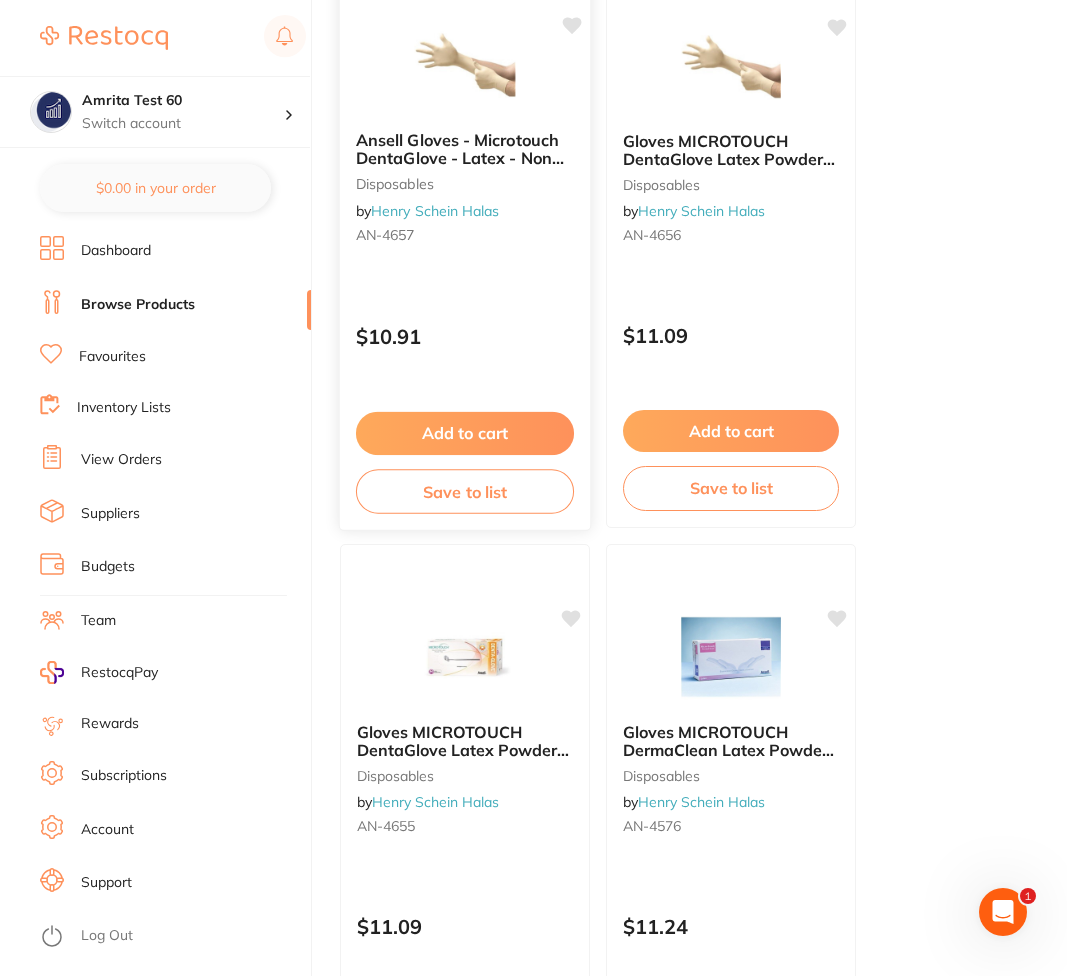 click on "Add to cart" at bounding box center [465, 433] 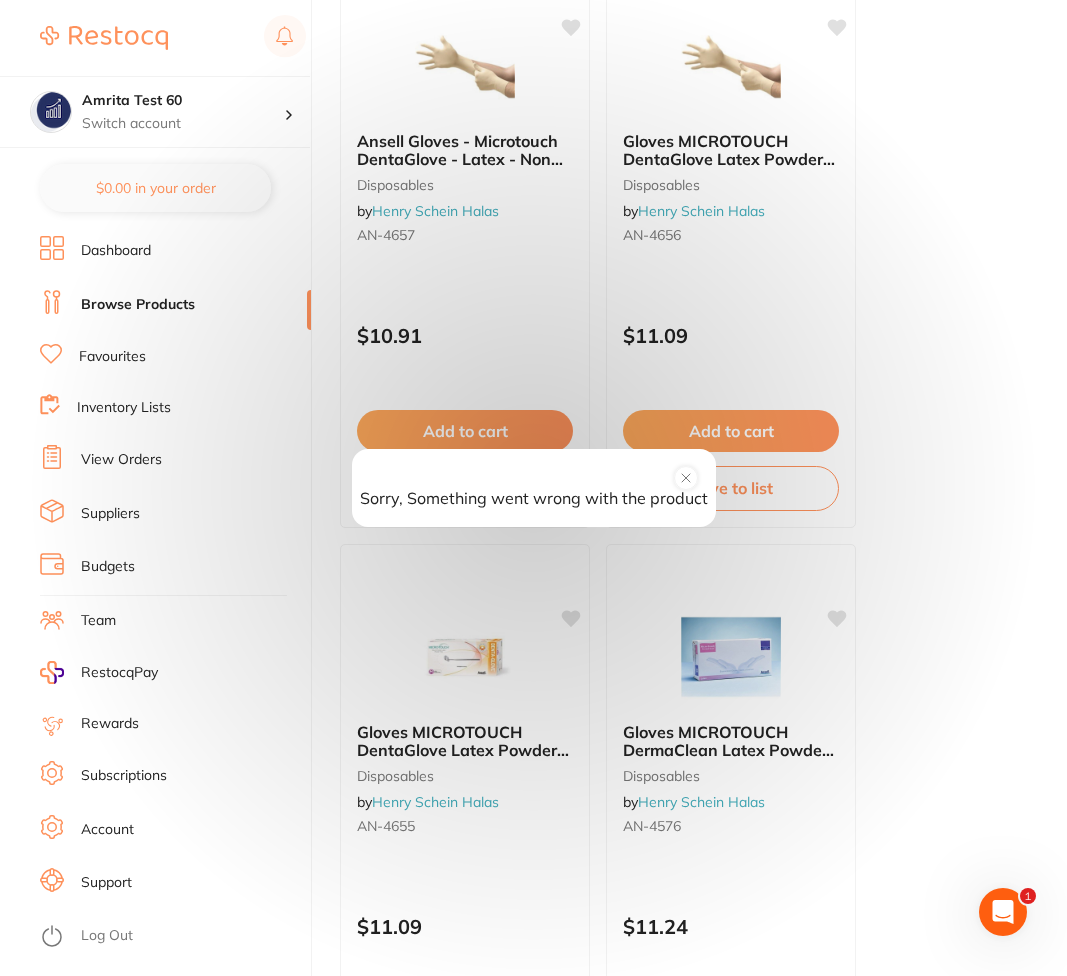 click 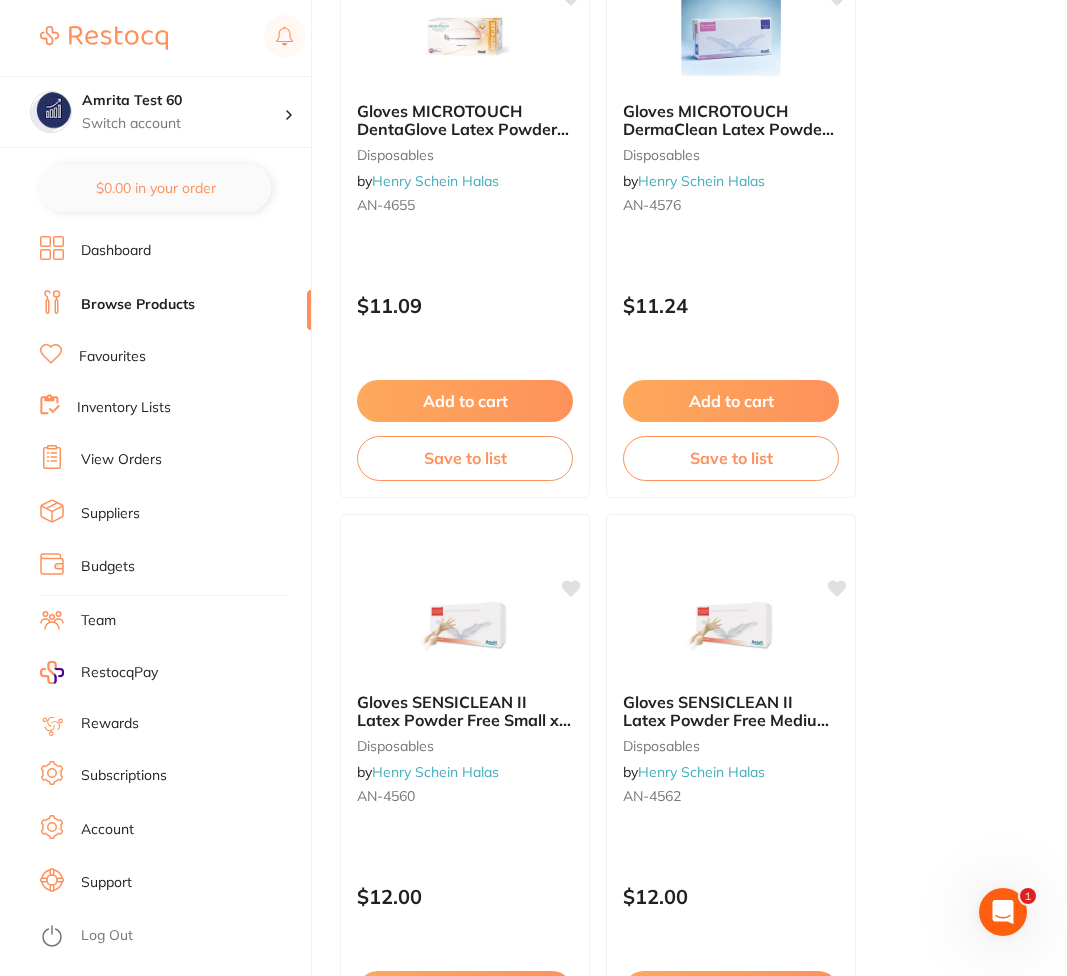 scroll, scrollTop: 2825, scrollLeft: 0, axis: vertical 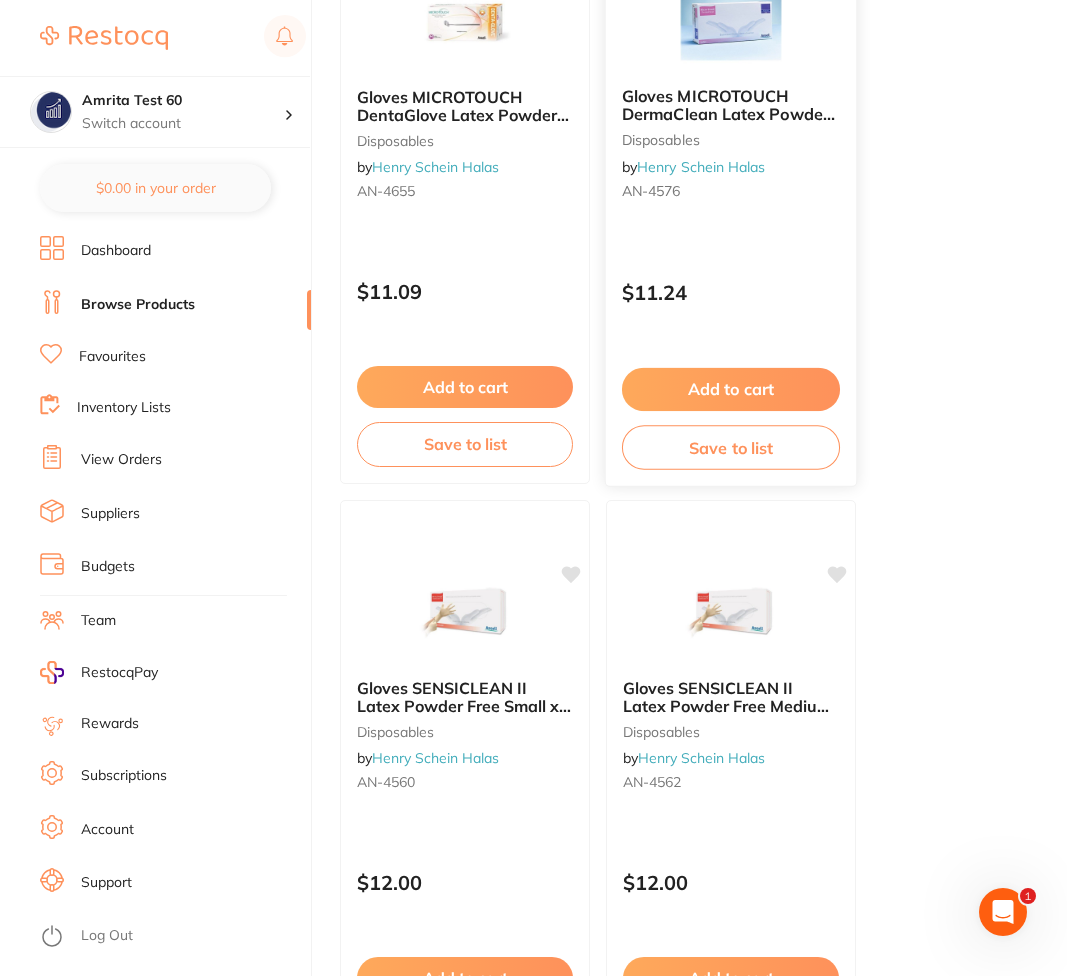 click on "Add to cart" at bounding box center [731, 389] 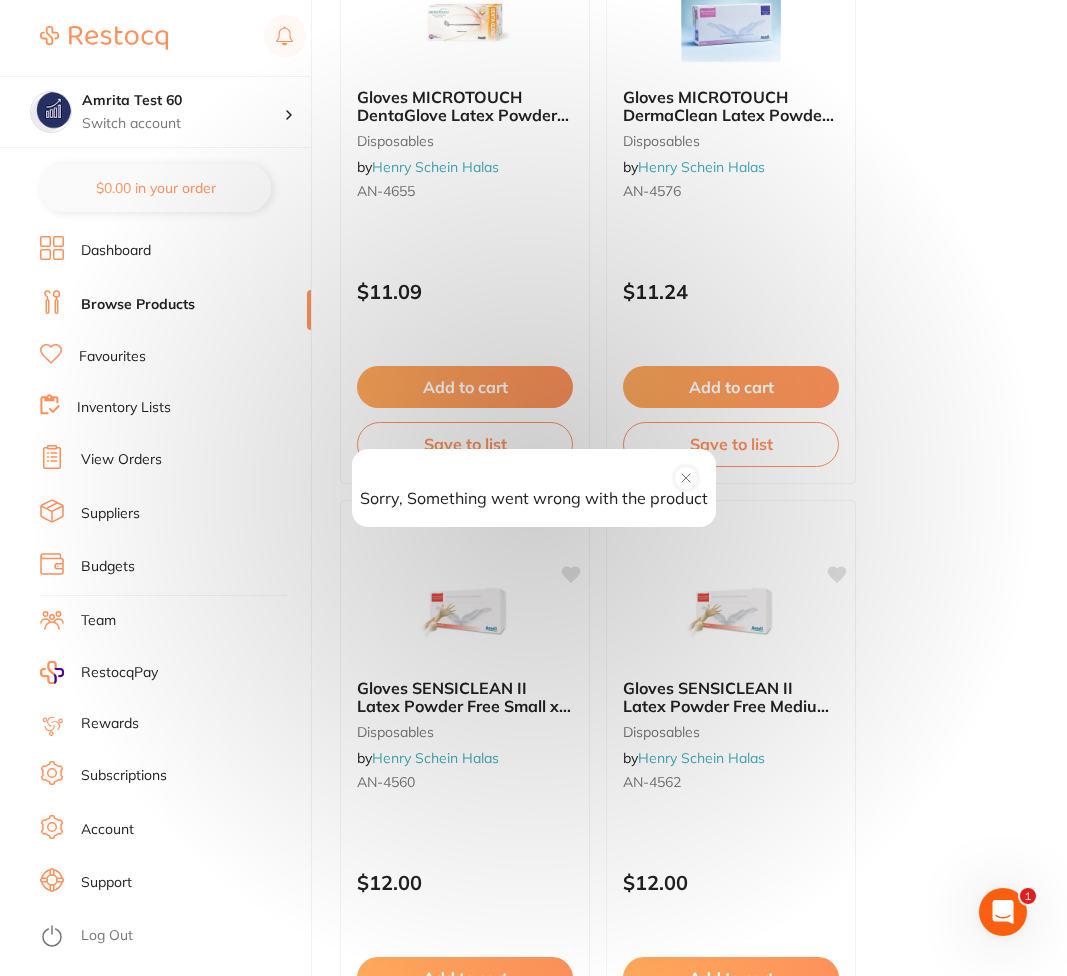 click 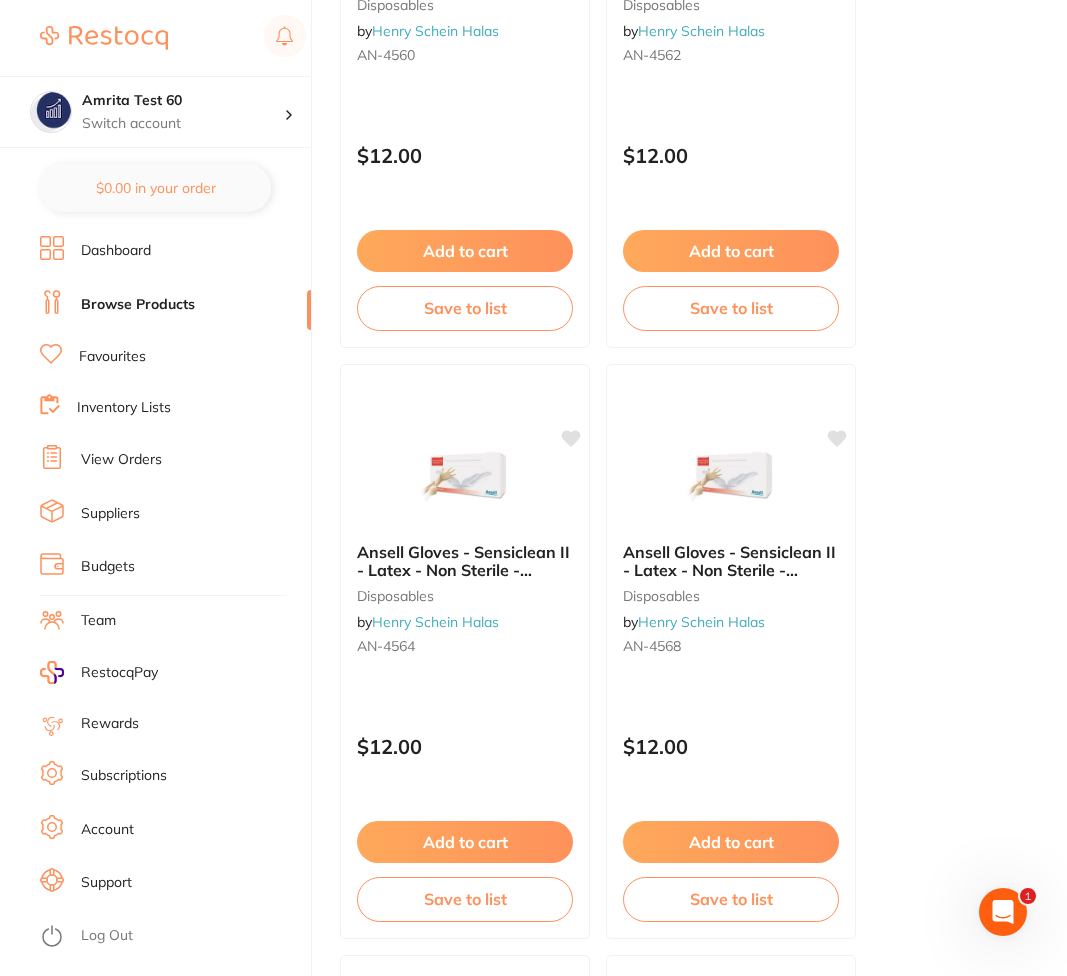 scroll, scrollTop: 3554, scrollLeft: 0, axis: vertical 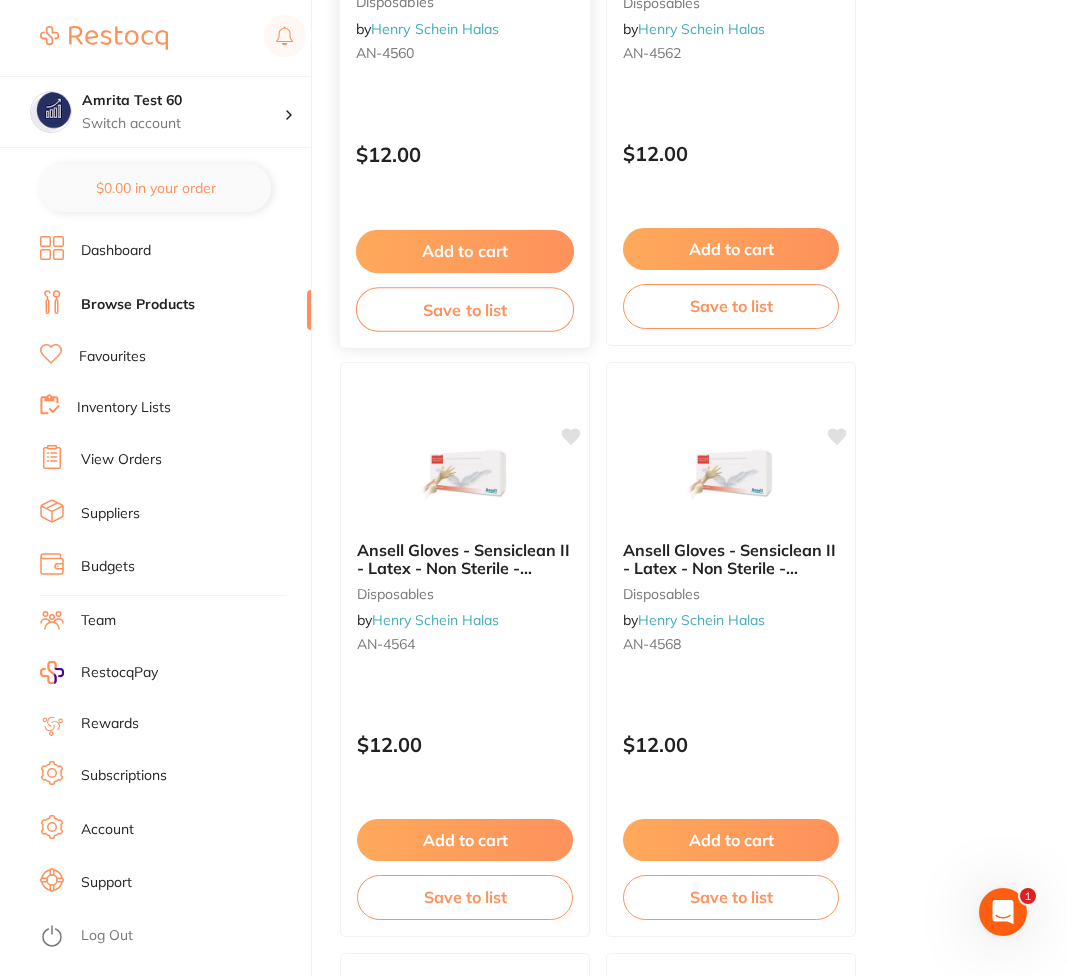 click on "Add to cart" at bounding box center [465, 251] 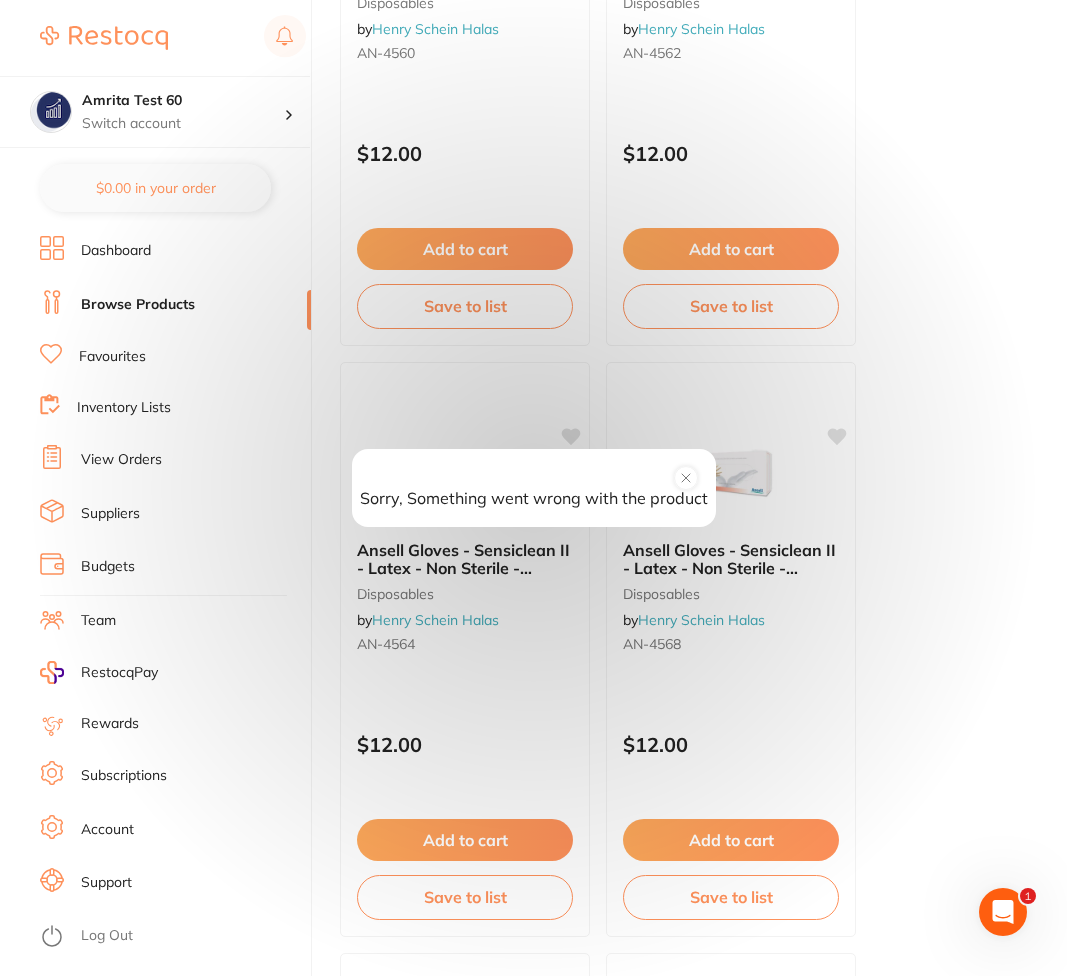 click 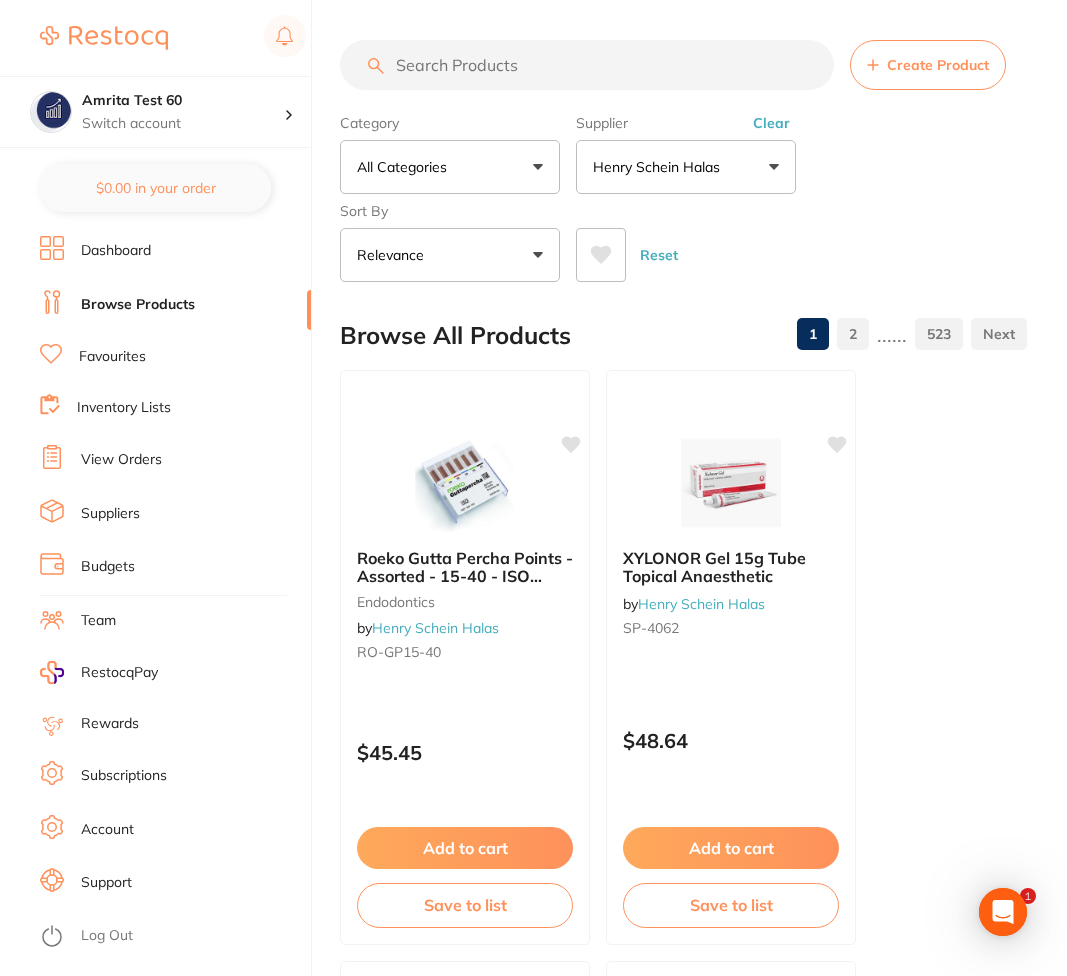 scroll, scrollTop: 5871, scrollLeft: 0, axis: vertical 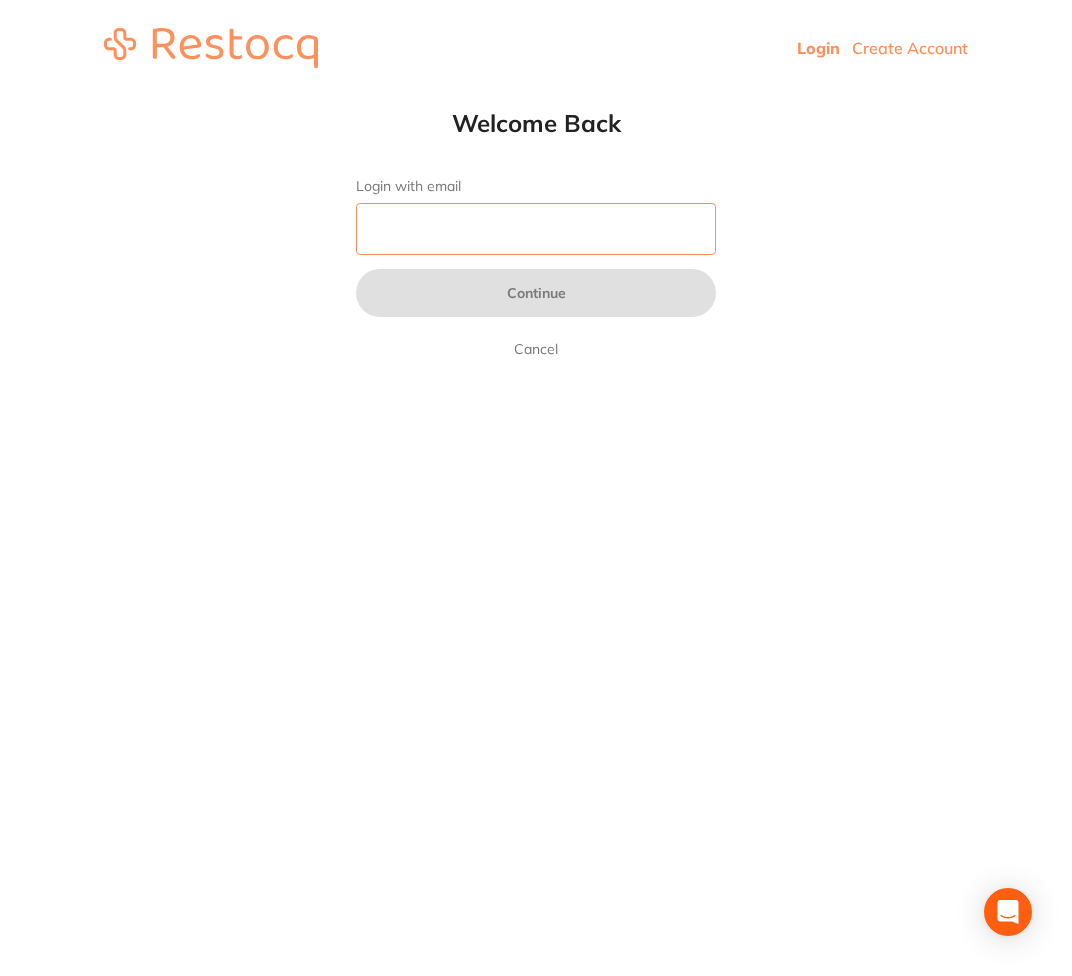 drag, startPoint x: 595, startPoint y: 233, endPoint x: 840, endPoint y: -64, distance: 385.0117 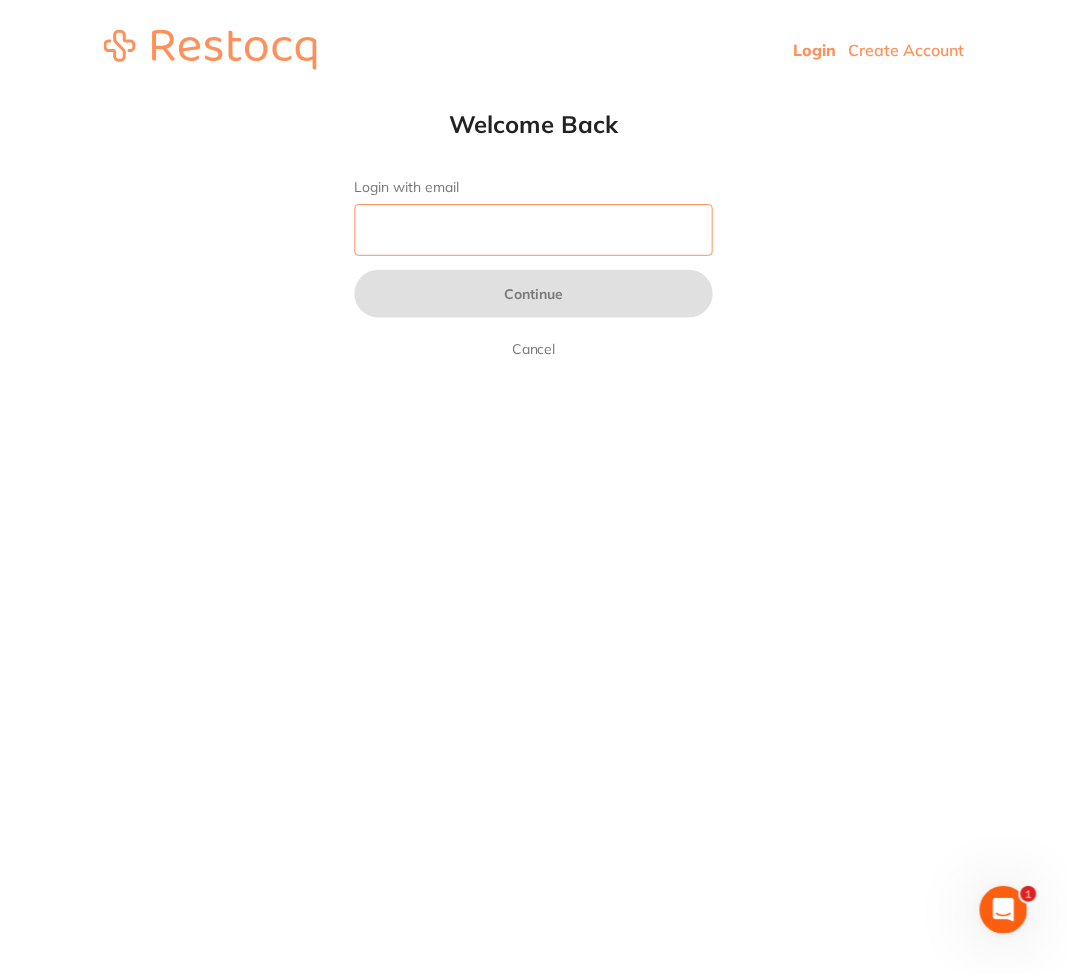 scroll, scrollTop: 0, scrollLeft: 0, axis: both 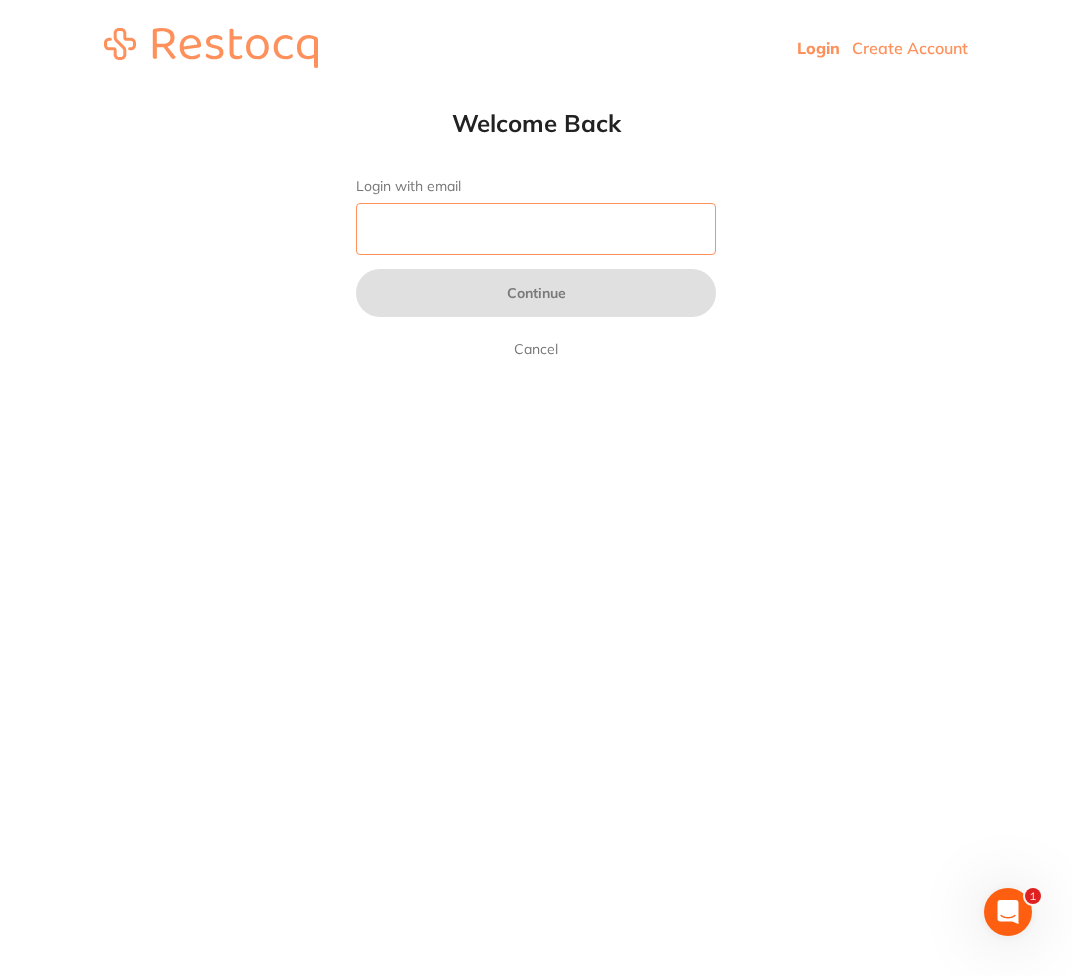 paste on "amrita+60@terrificminds.com" 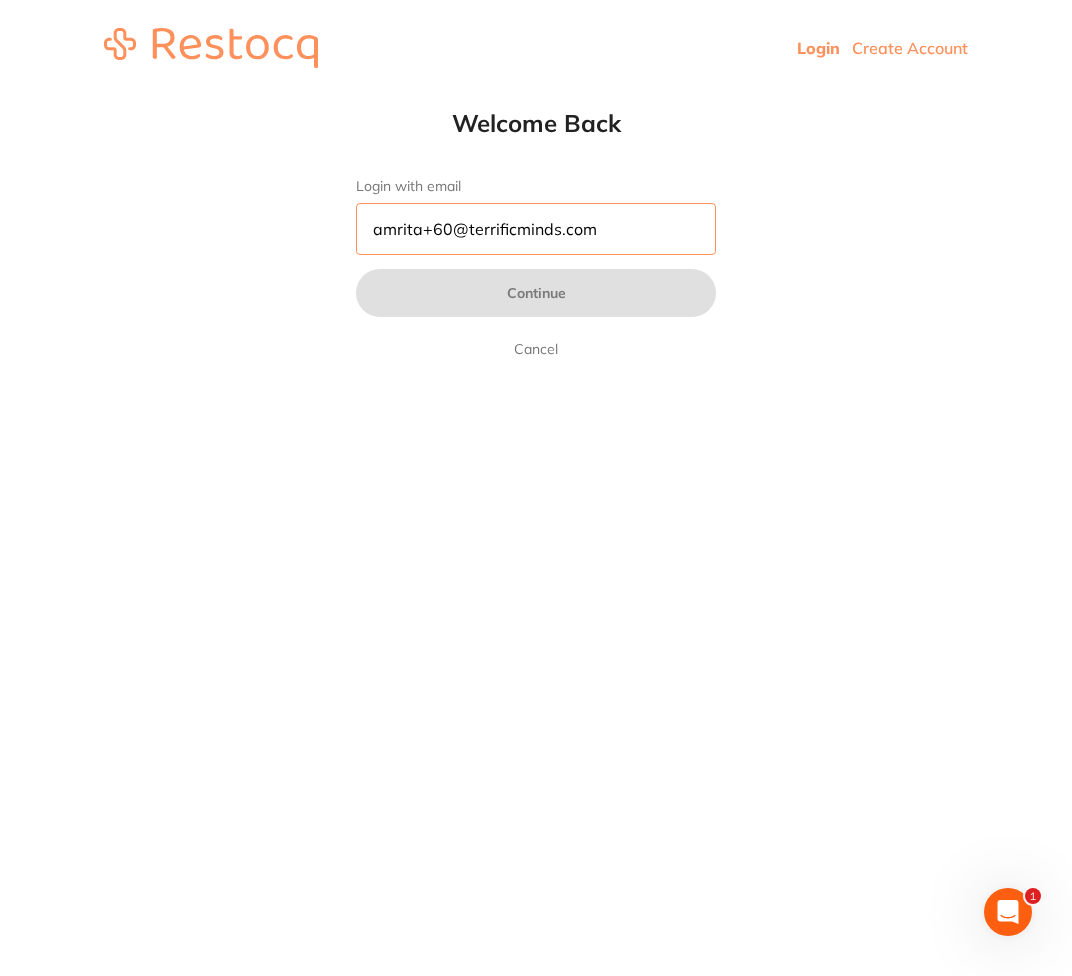 click on "amrita+60@terrificminds.com" at bounding box center (536, 229) 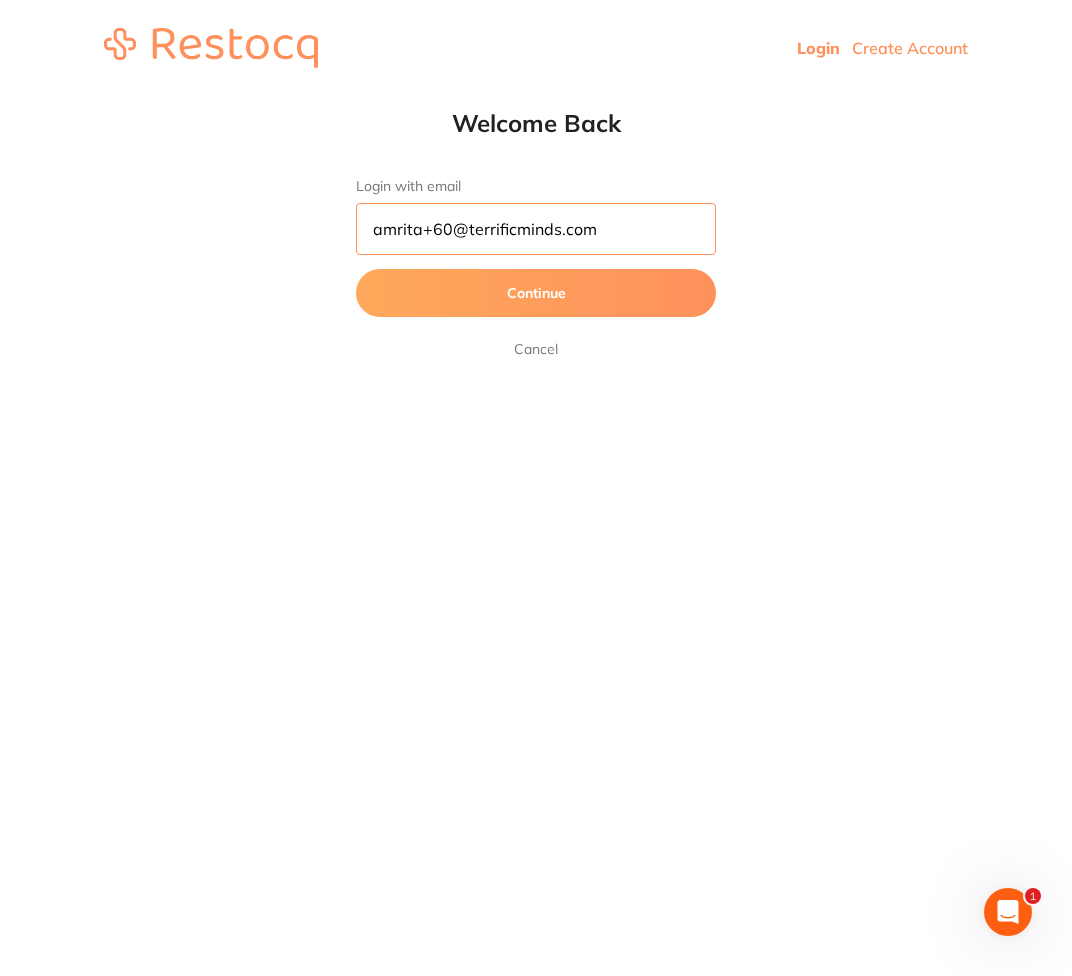 type on "amrita+60@terrificminds.com" 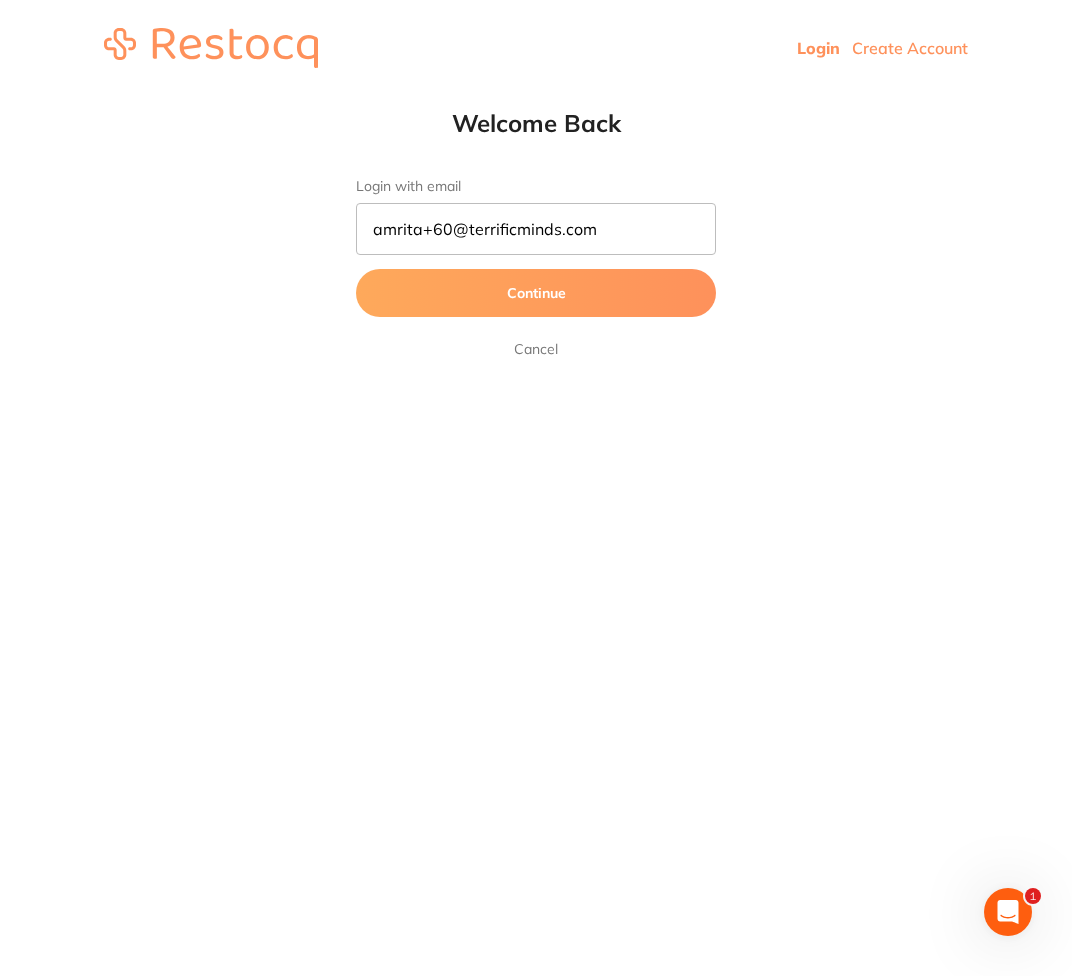 click on "Continue" at bounding box center (536, 293) 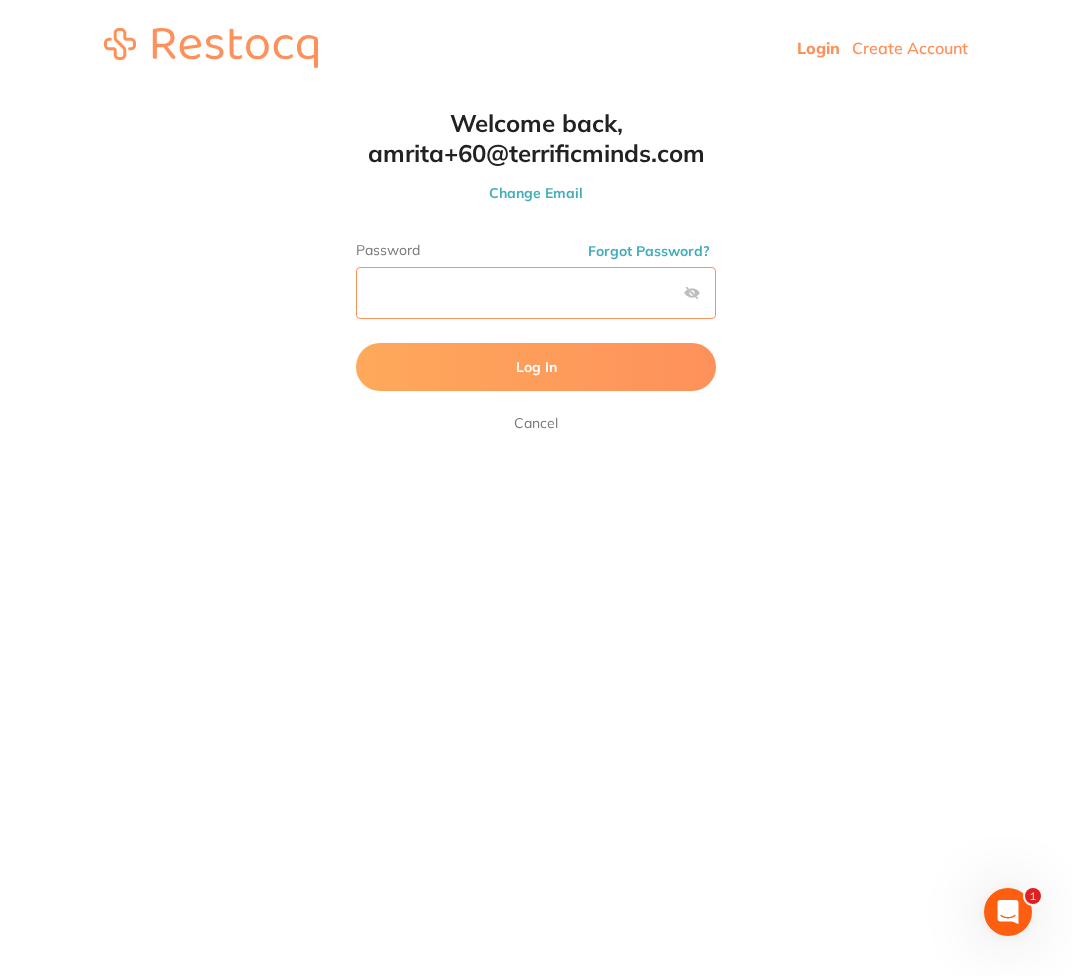 click on "Log In" at bounding box center (536, 367) 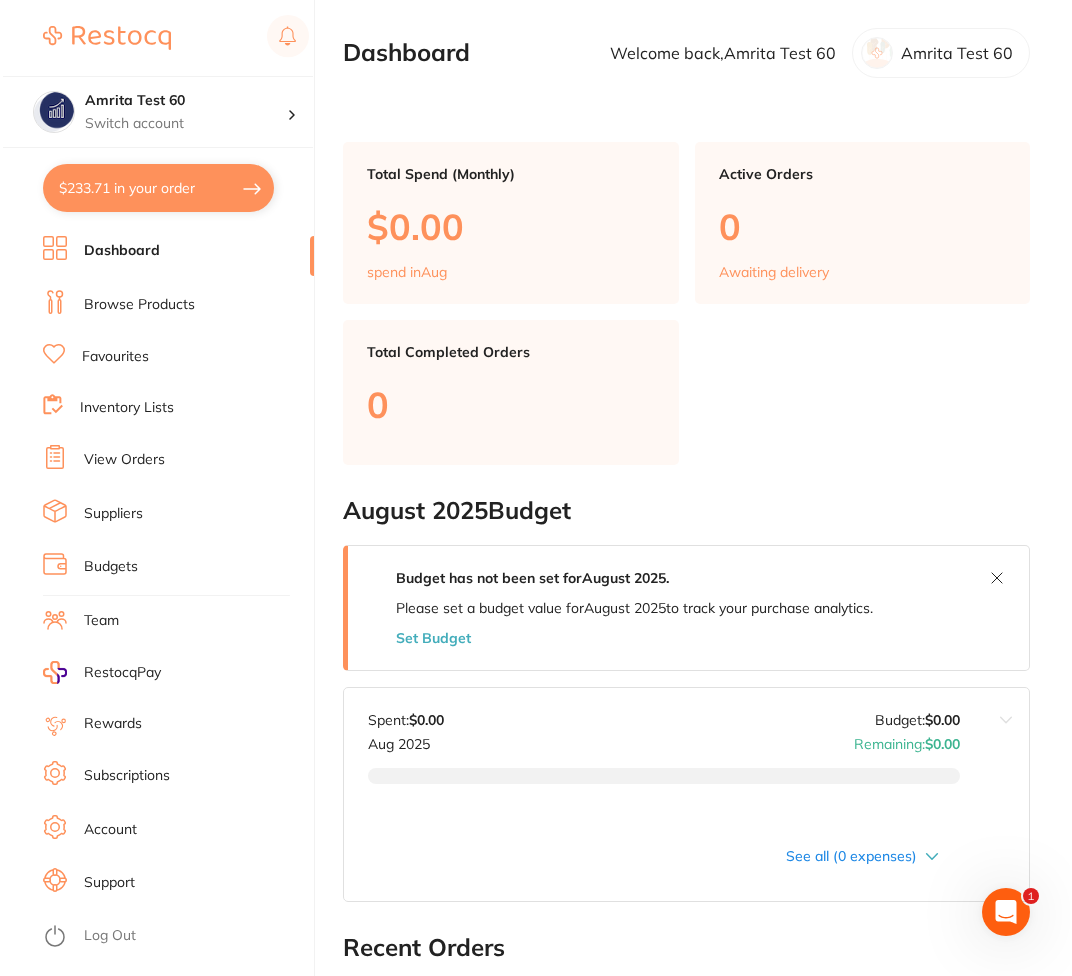 scroll, scrollTop: 0, scrollLeft: 0, axis: both 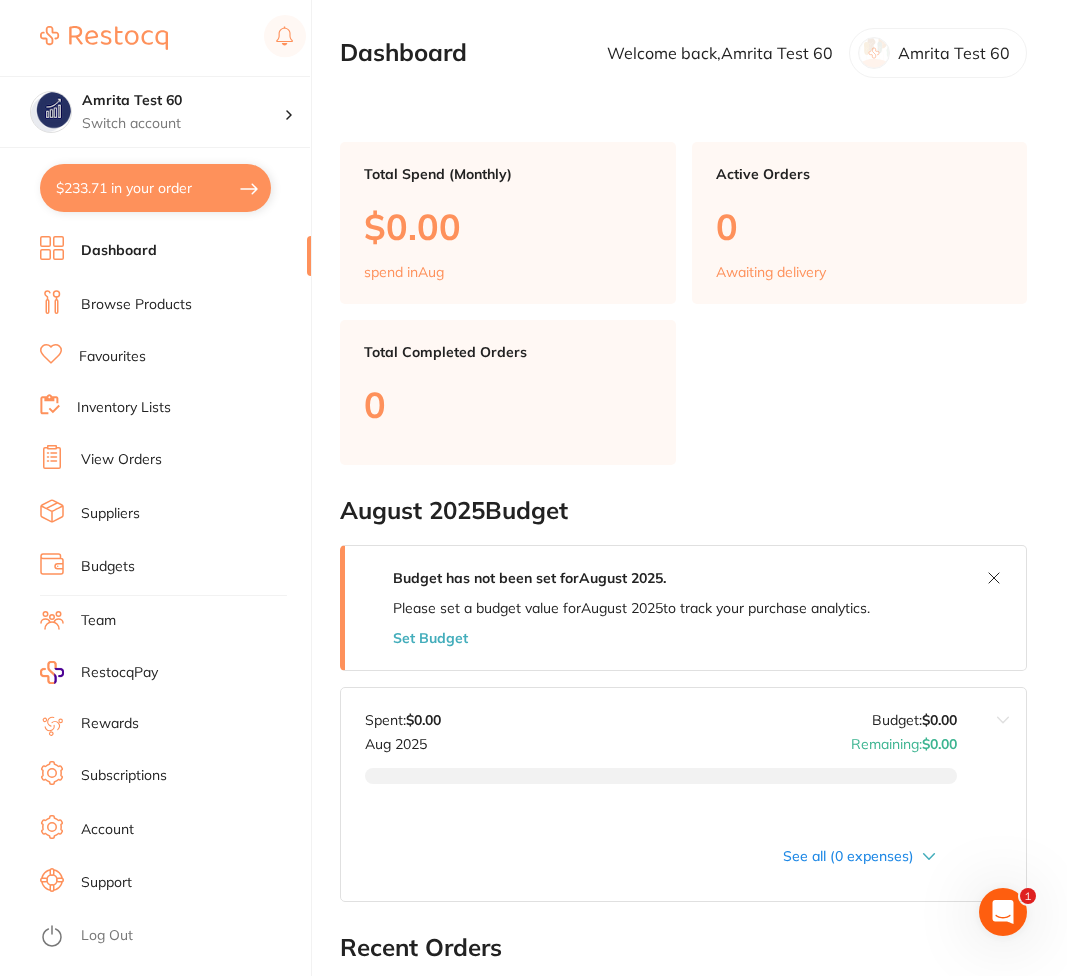 click on "$233.71   in your order" at bounding box center (155, 188) 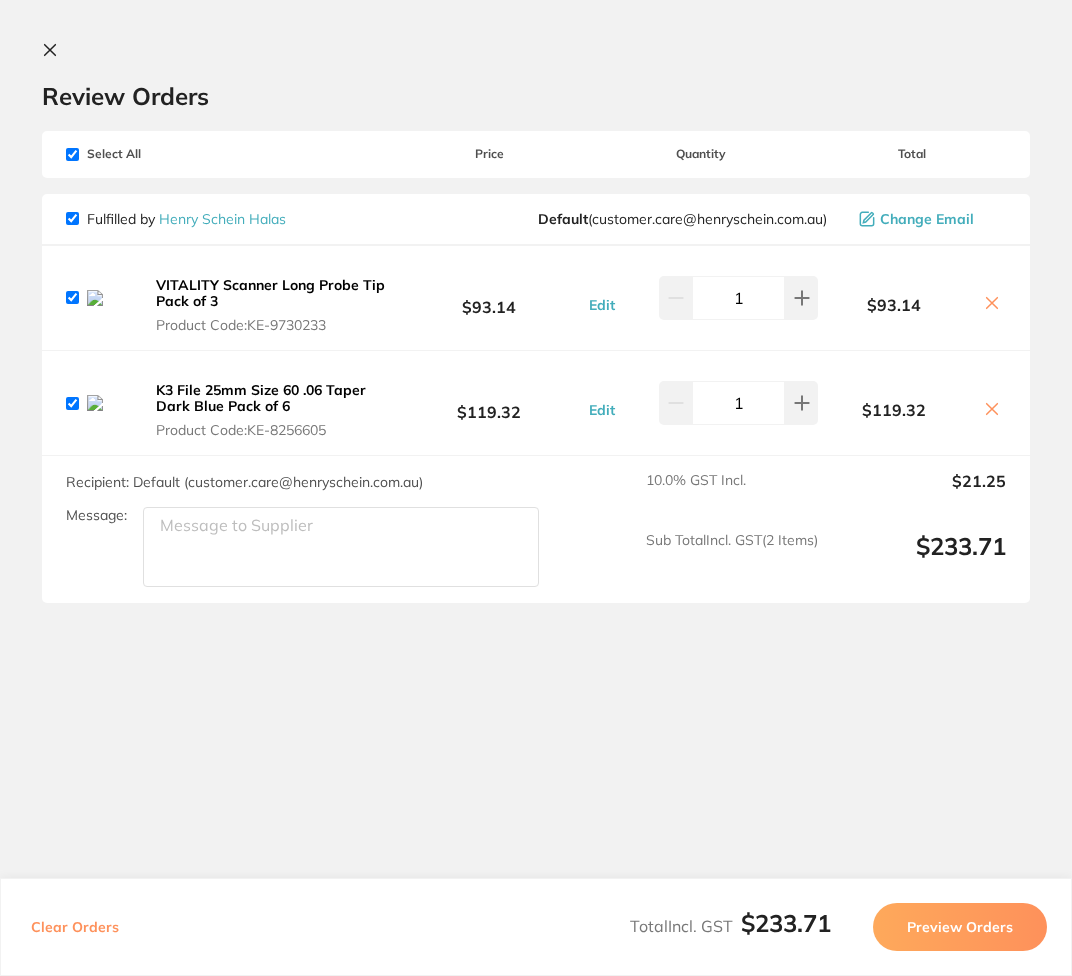 click 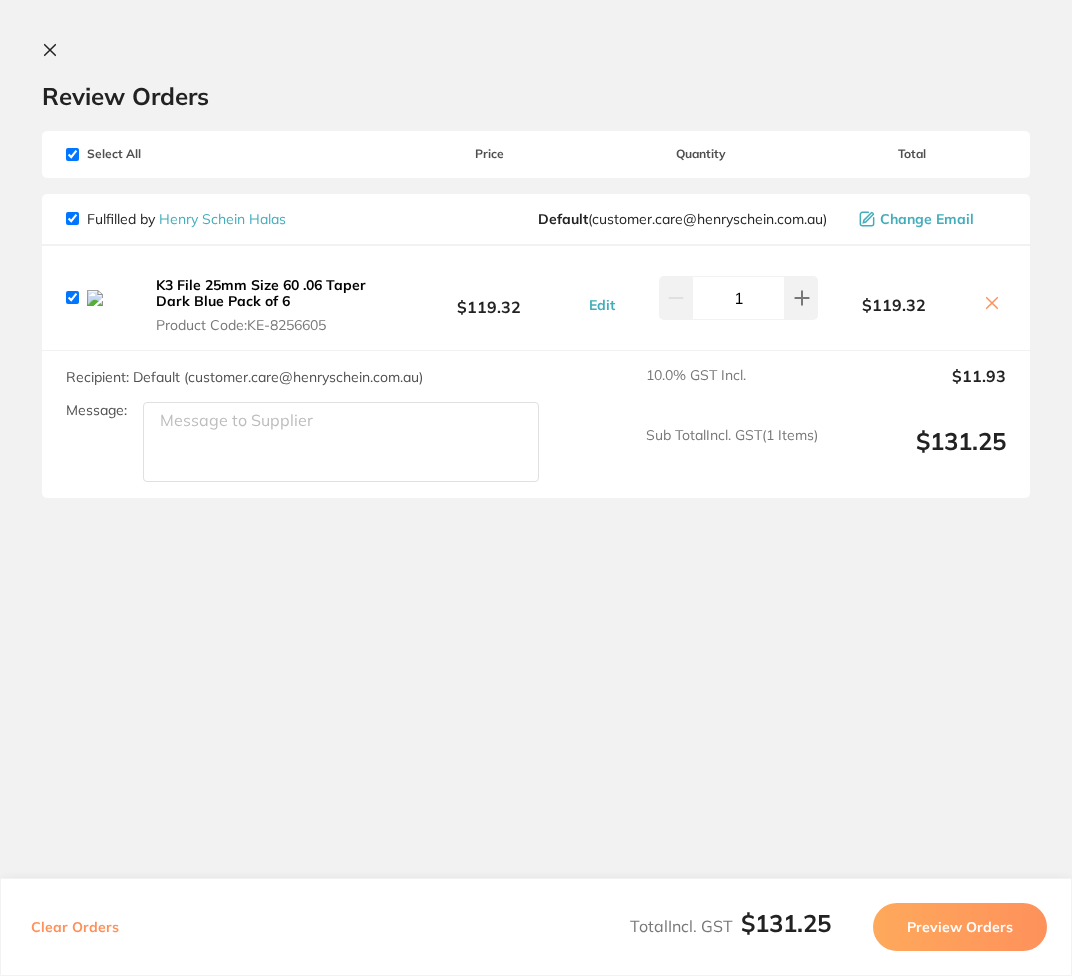 click 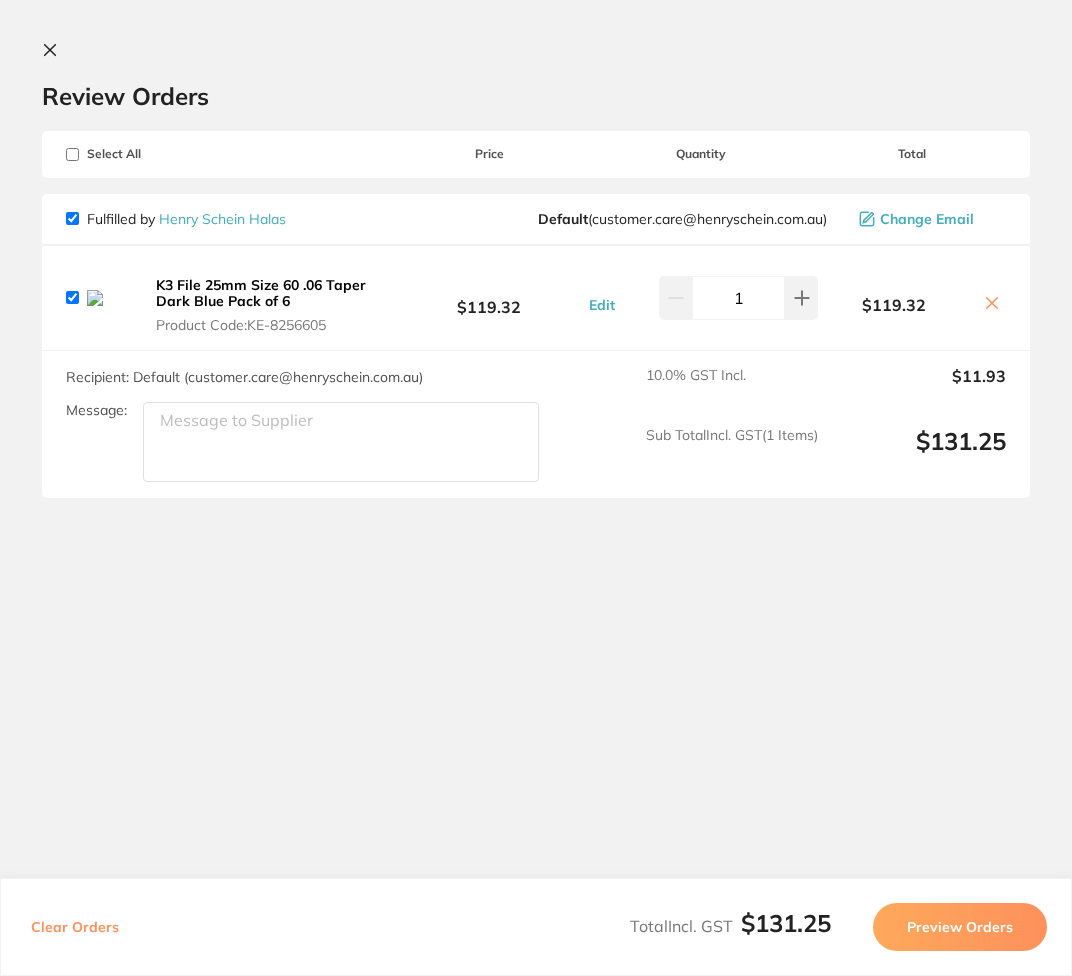 checkbox on "false" 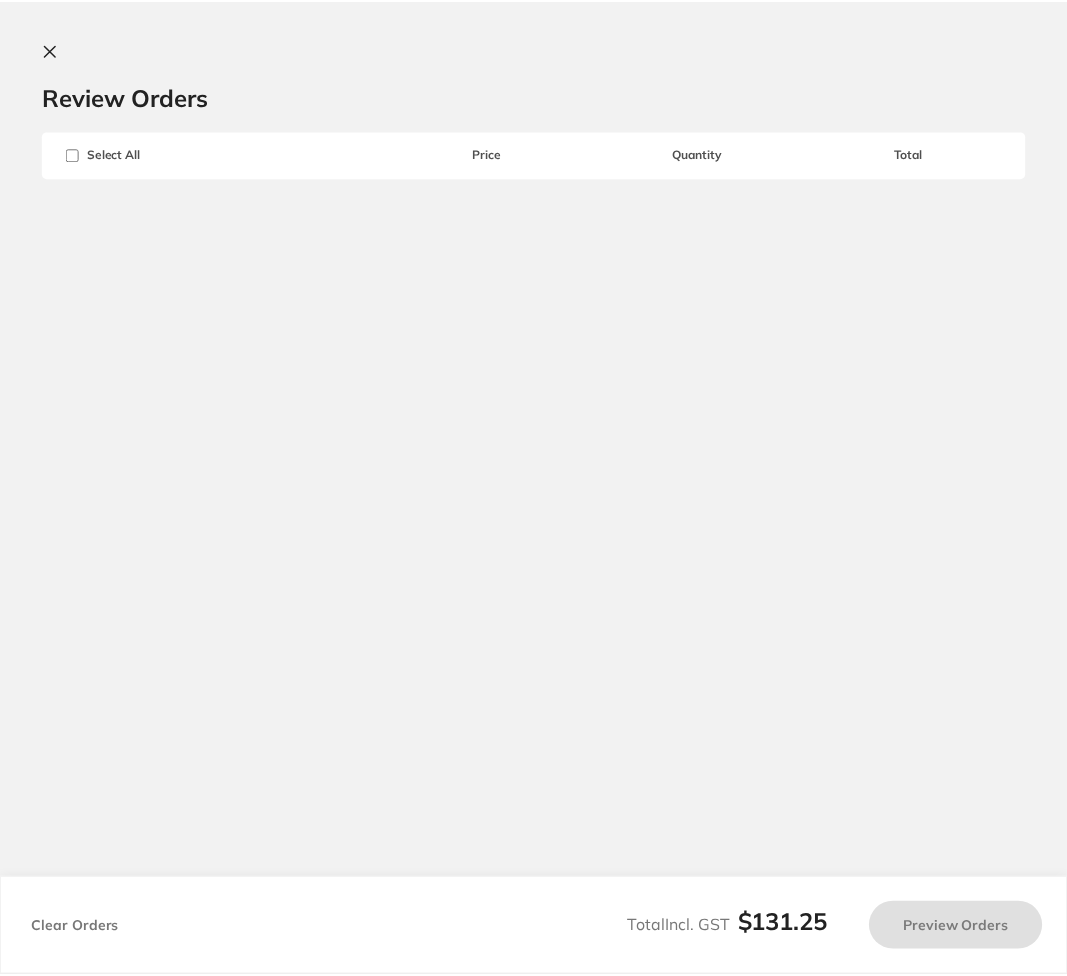 scroll, scrollTop: 893, scrollLeft: 0, axis: vertical 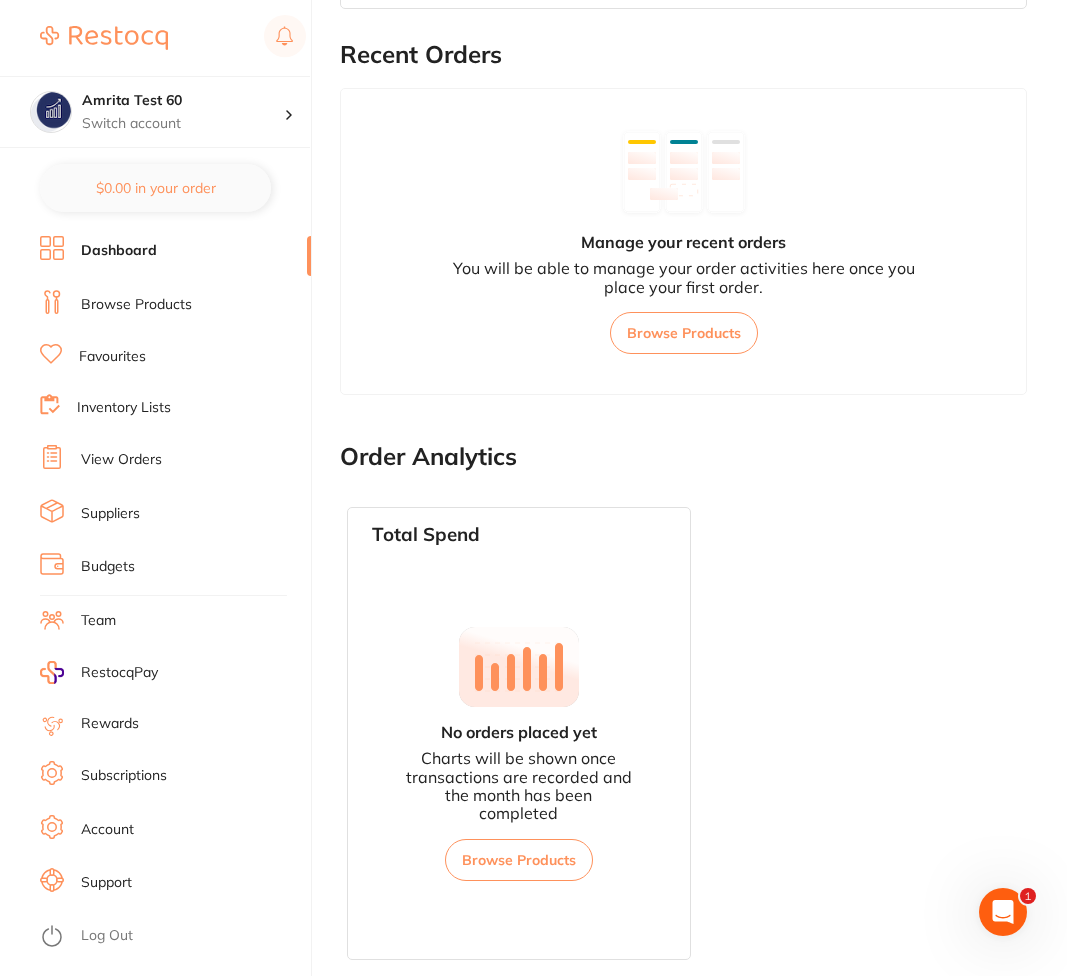 click on "Browse Products" at bounding box center [136, 305] 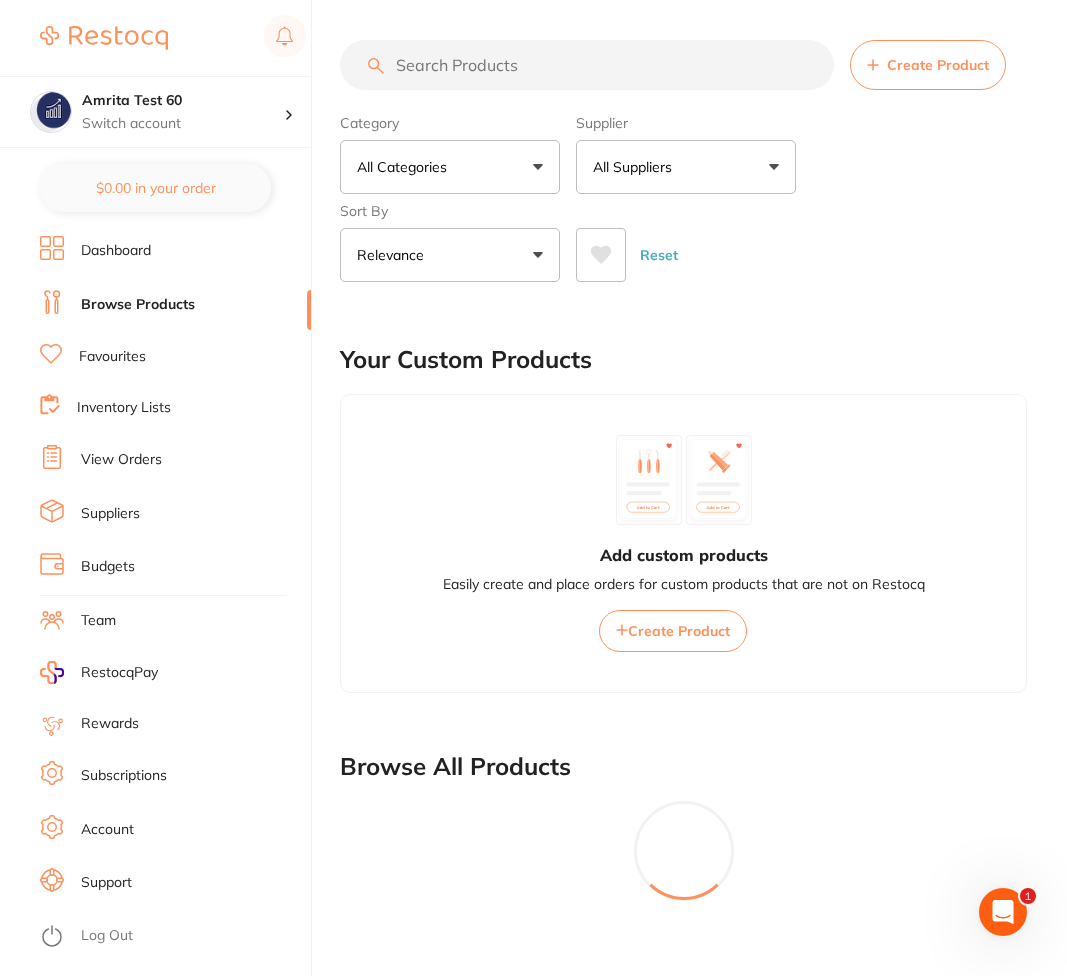 scroll, scrollTop: 0, scrollLeft: 0, axis: both 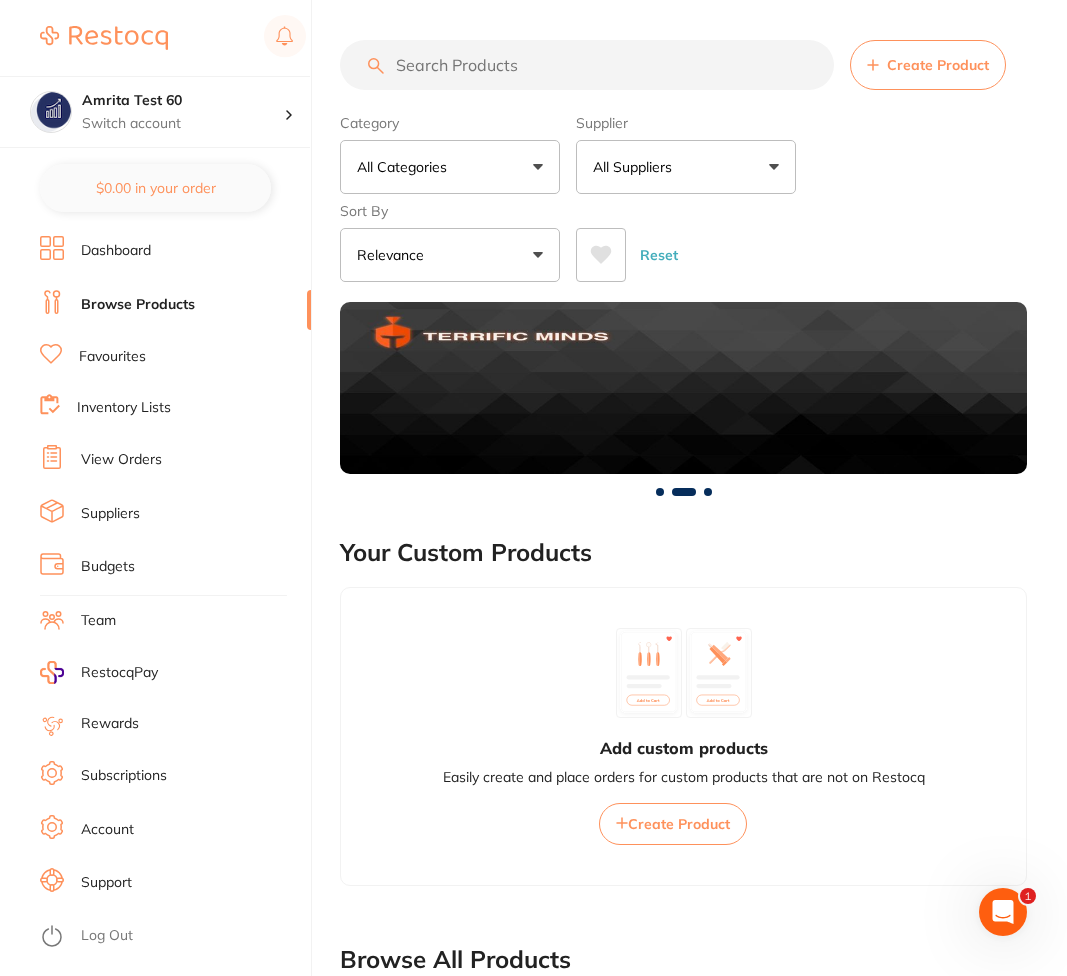 click on "All Suppliers" at bounding box center [686, 167] 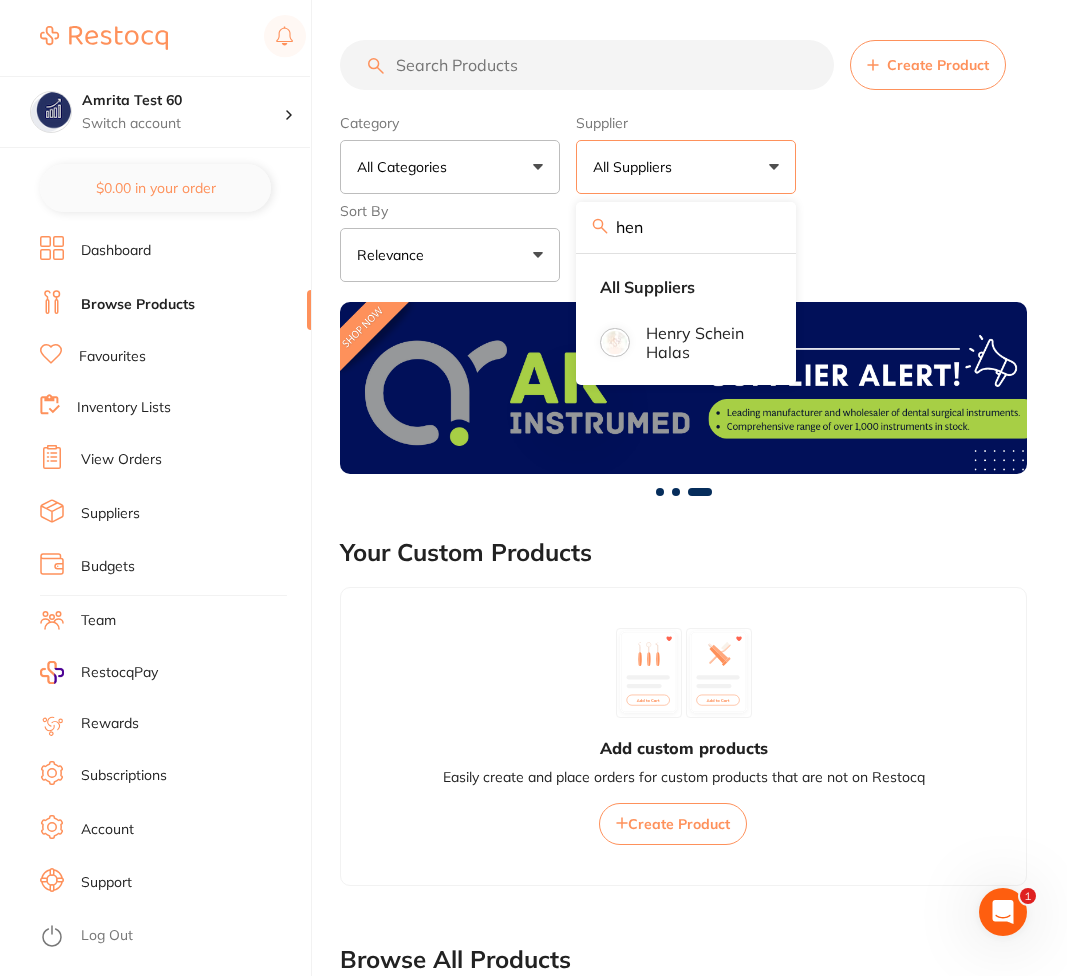 type on "hen" 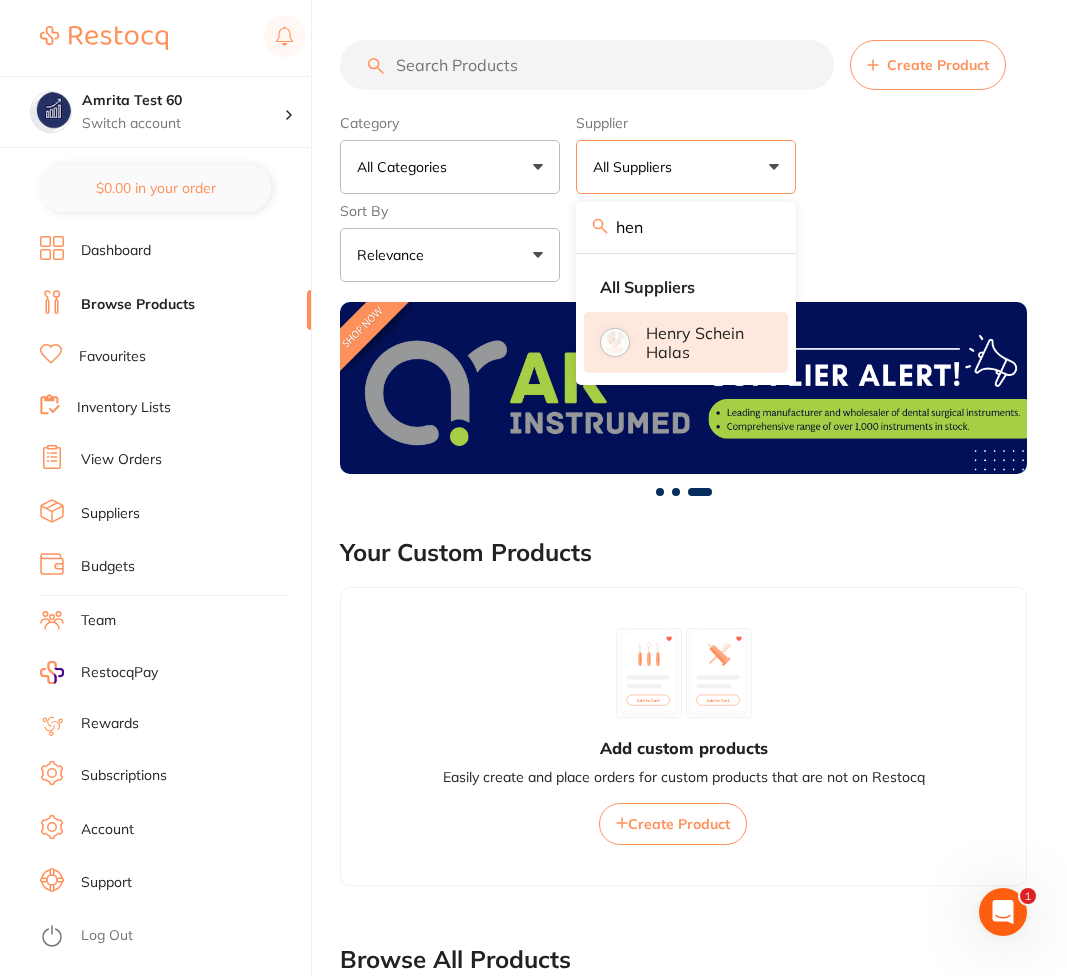 click on "Henry Schein Halas" at bounding box center [703, 342] 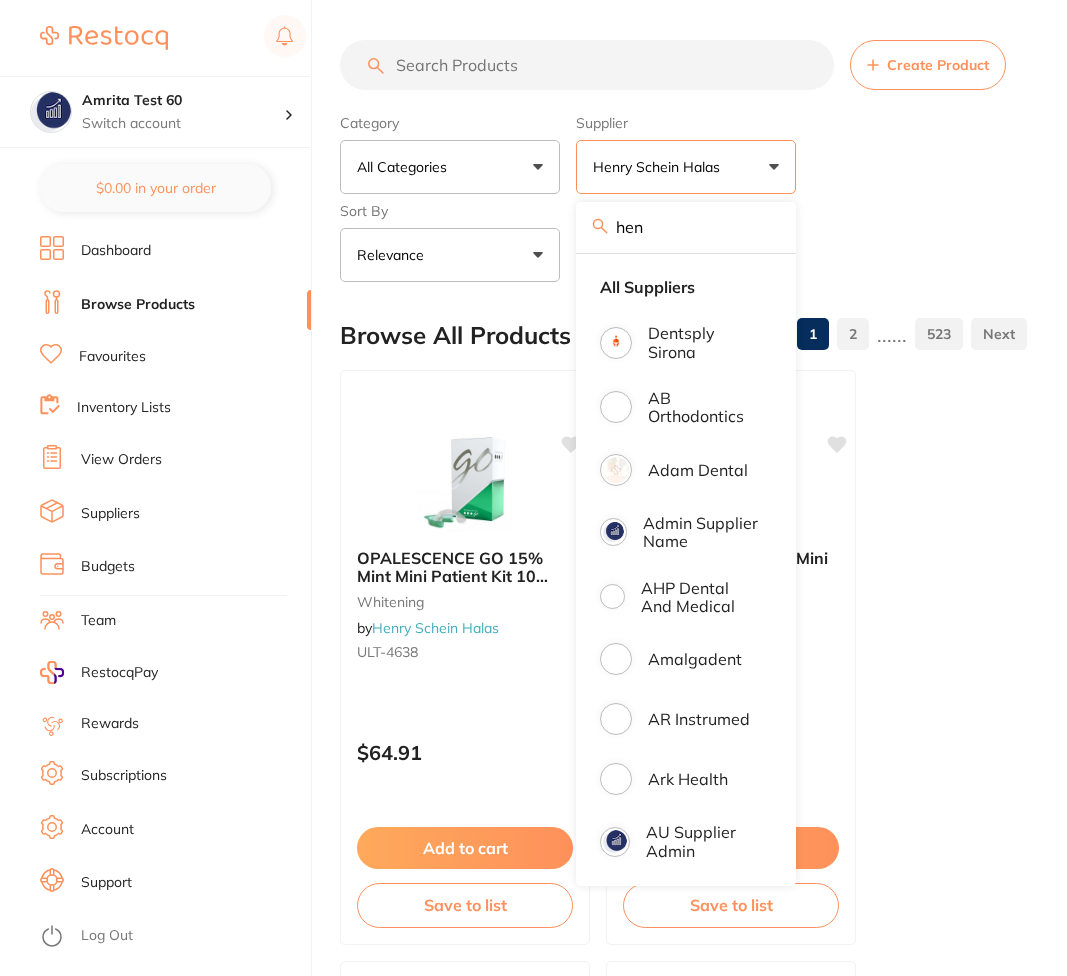 click on "Reset" at bounding box center [793, 247] 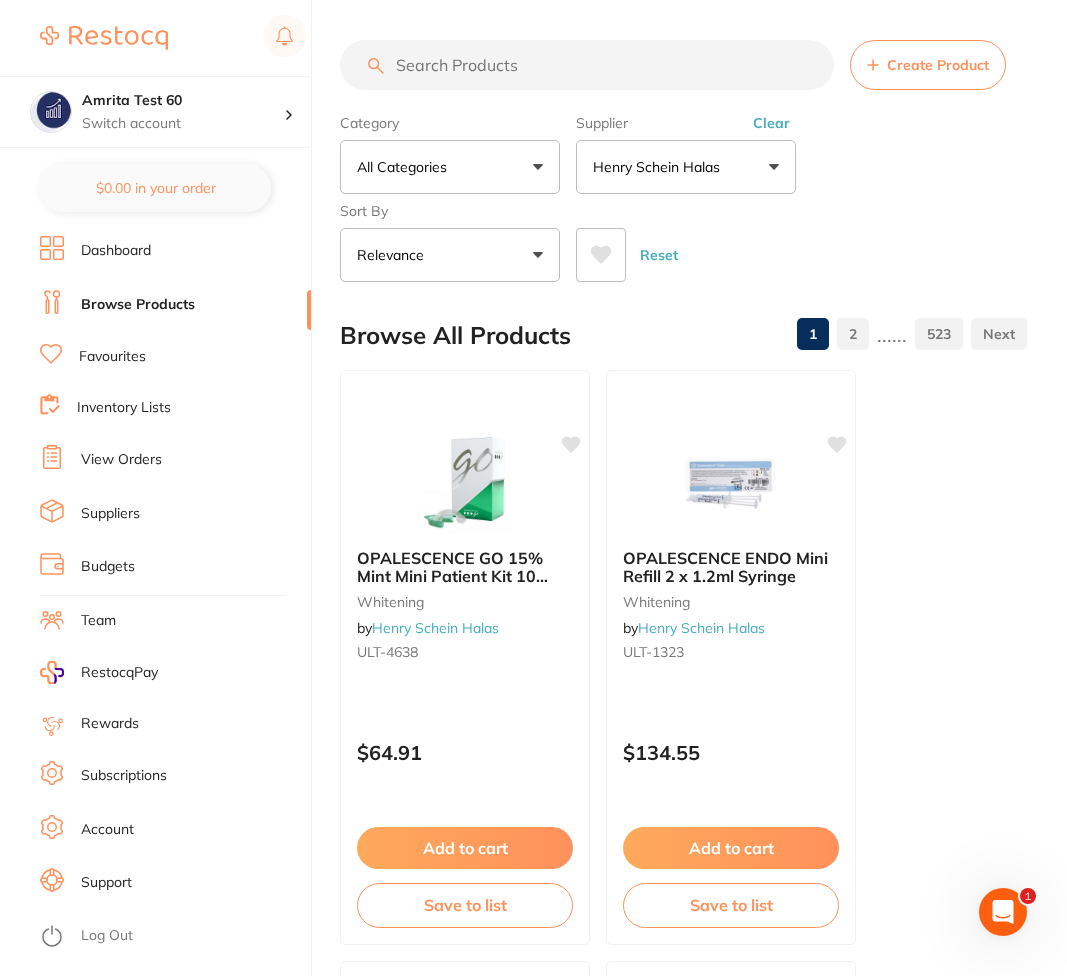 scroll, scrollTop: 0, scrollLeft: 0, axis: both 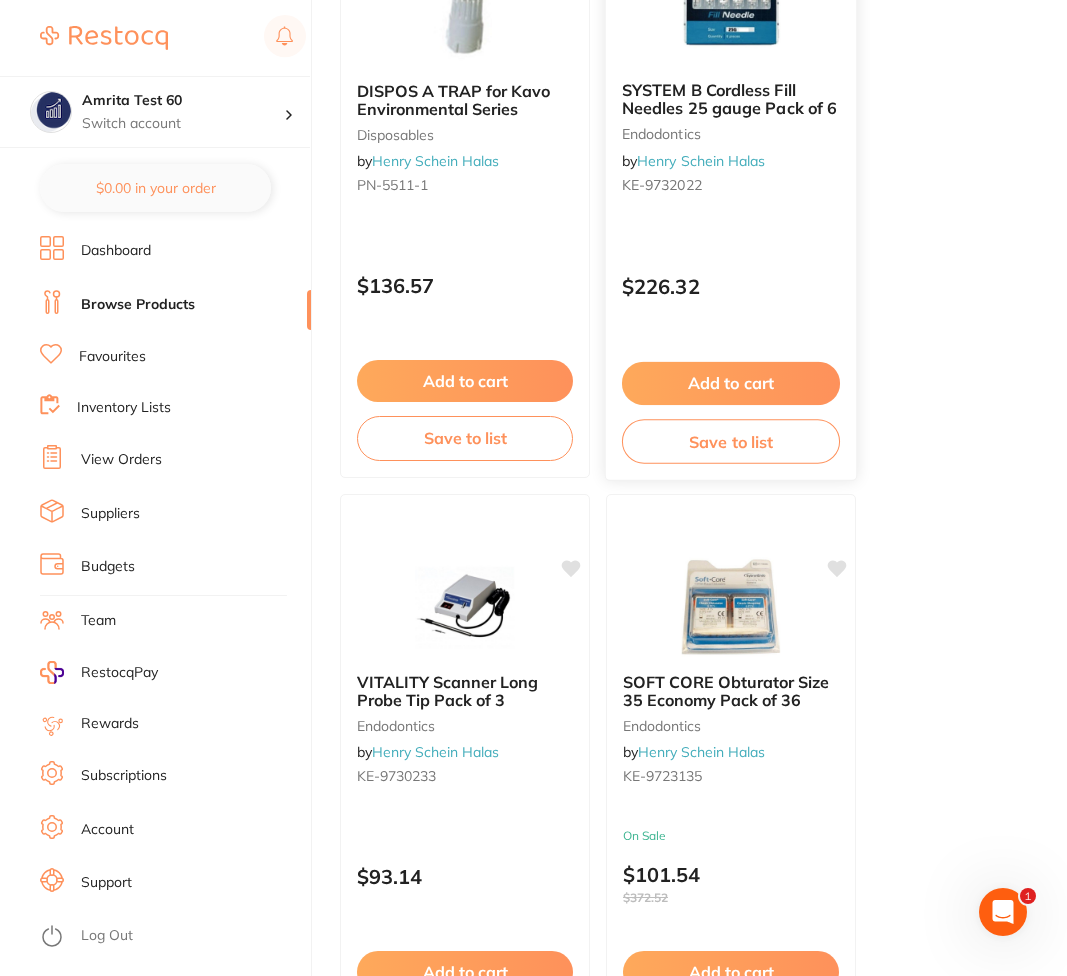 click on "Add to cart" at bounding box center [731, 383] 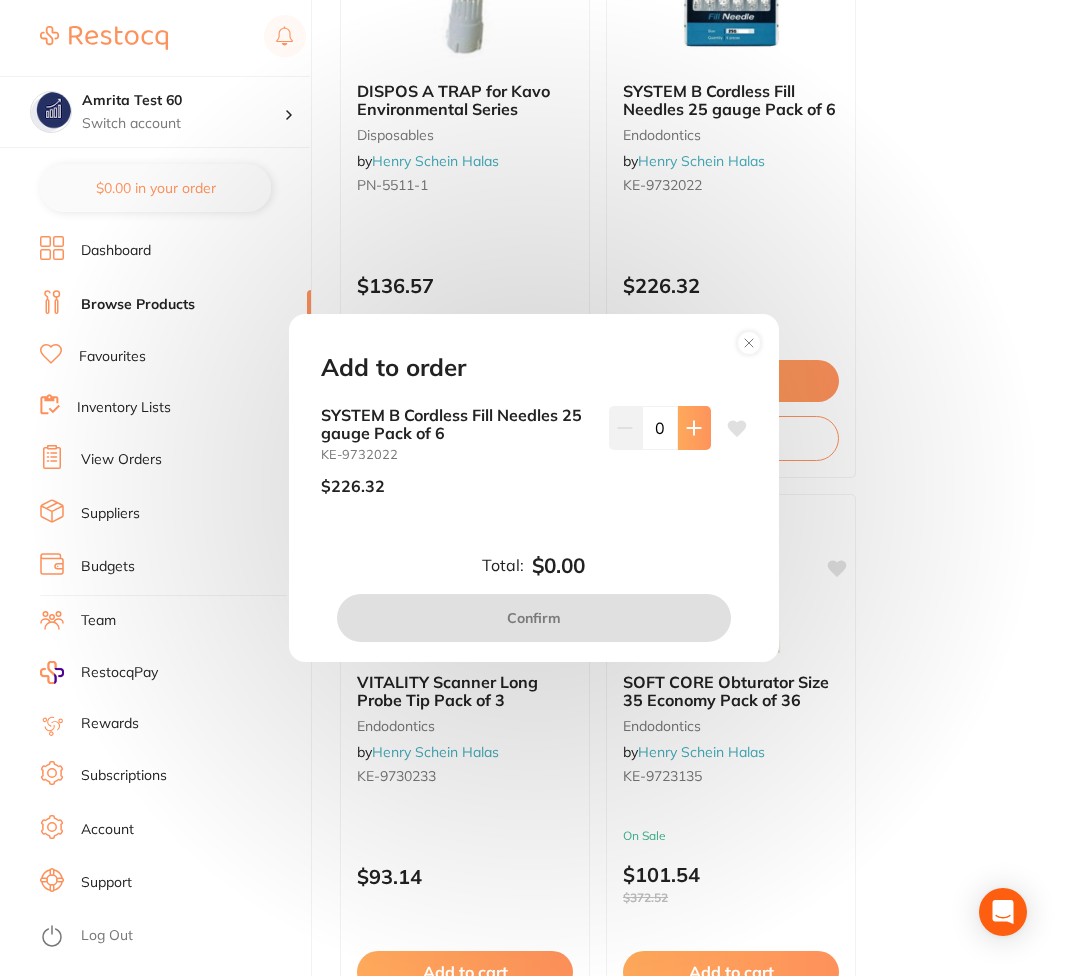 click 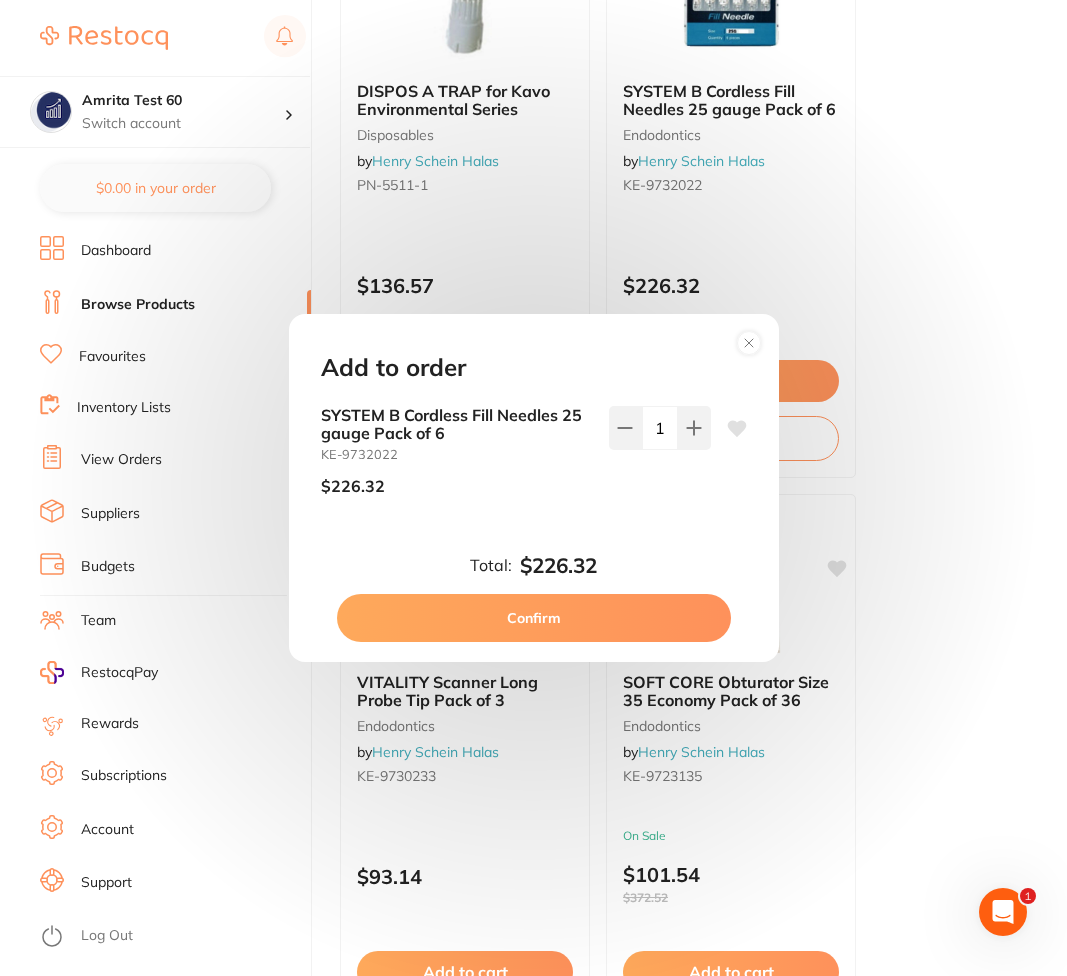 scroll, scrollTop: 0, scrollLeft: 0, axis: both 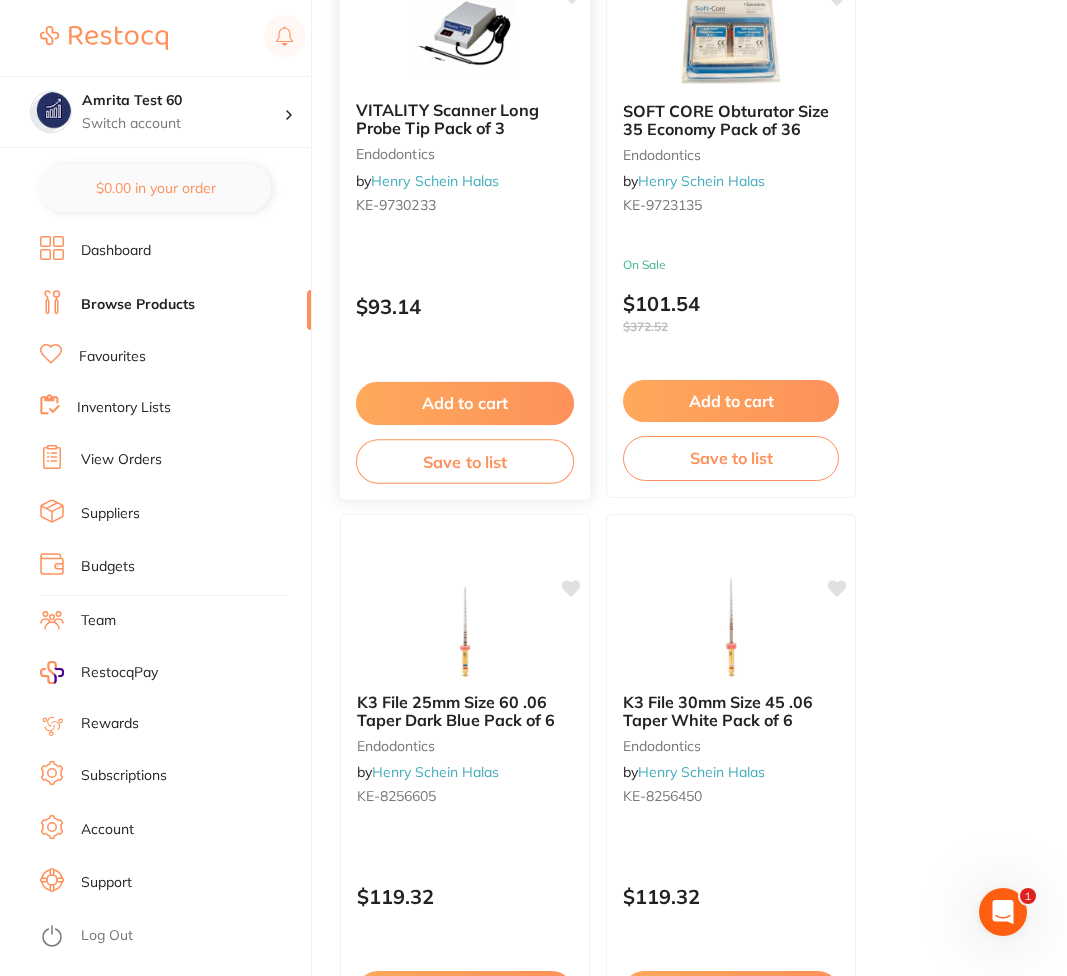 click on "Add to cart" at bounding box center (465, 403) 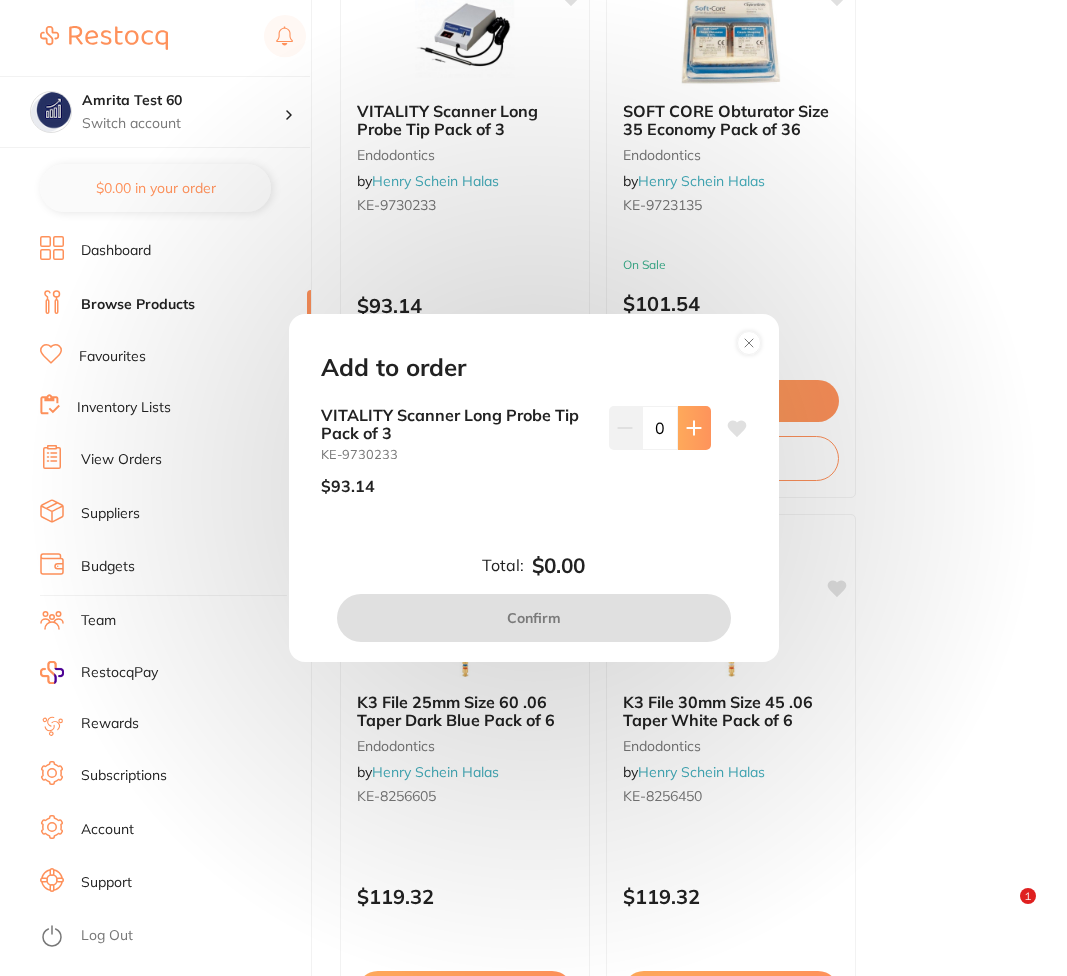 click 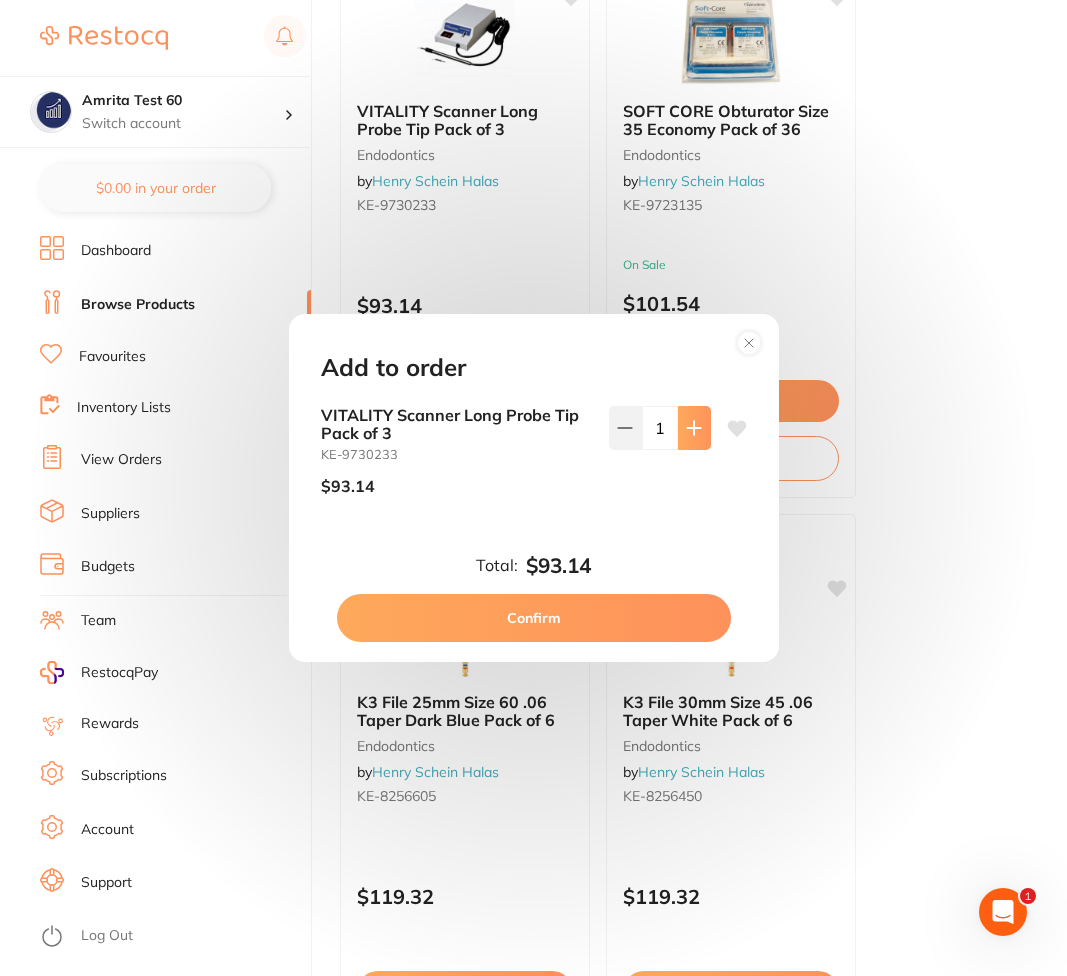 scroll, scrollTop: 0, scrollLeft: 0, axis: both 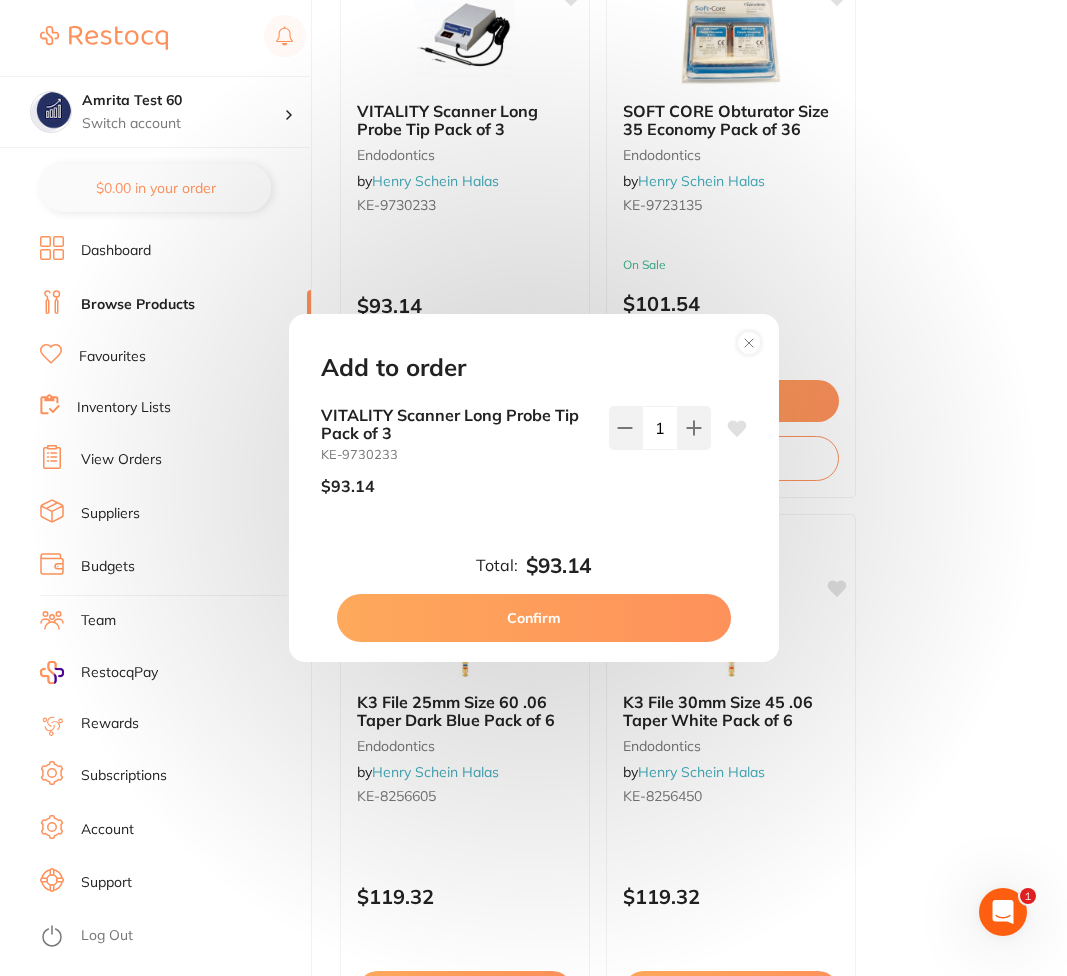 click on "Confirm" at bounding box center (534, 618) 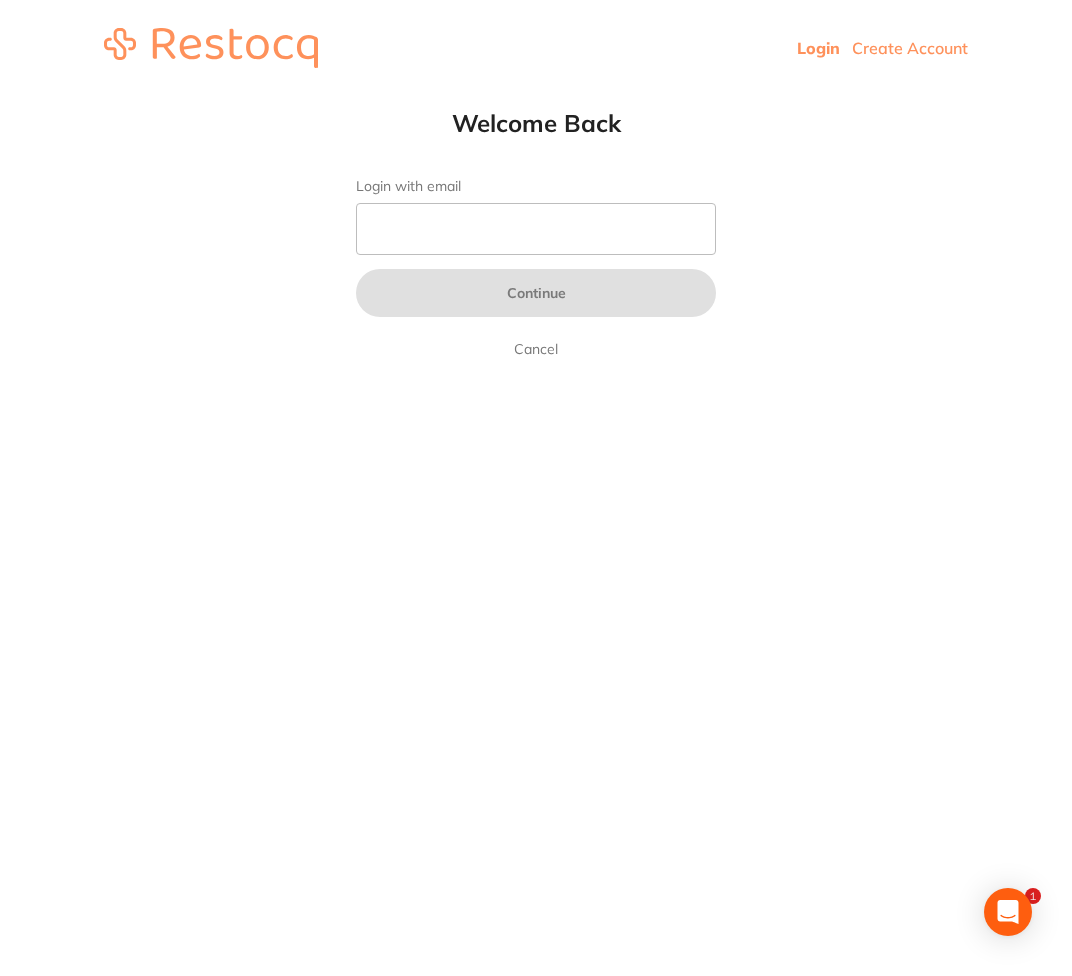 scroll, scrollTop: 0, scrollLeft: 0, axis: both 